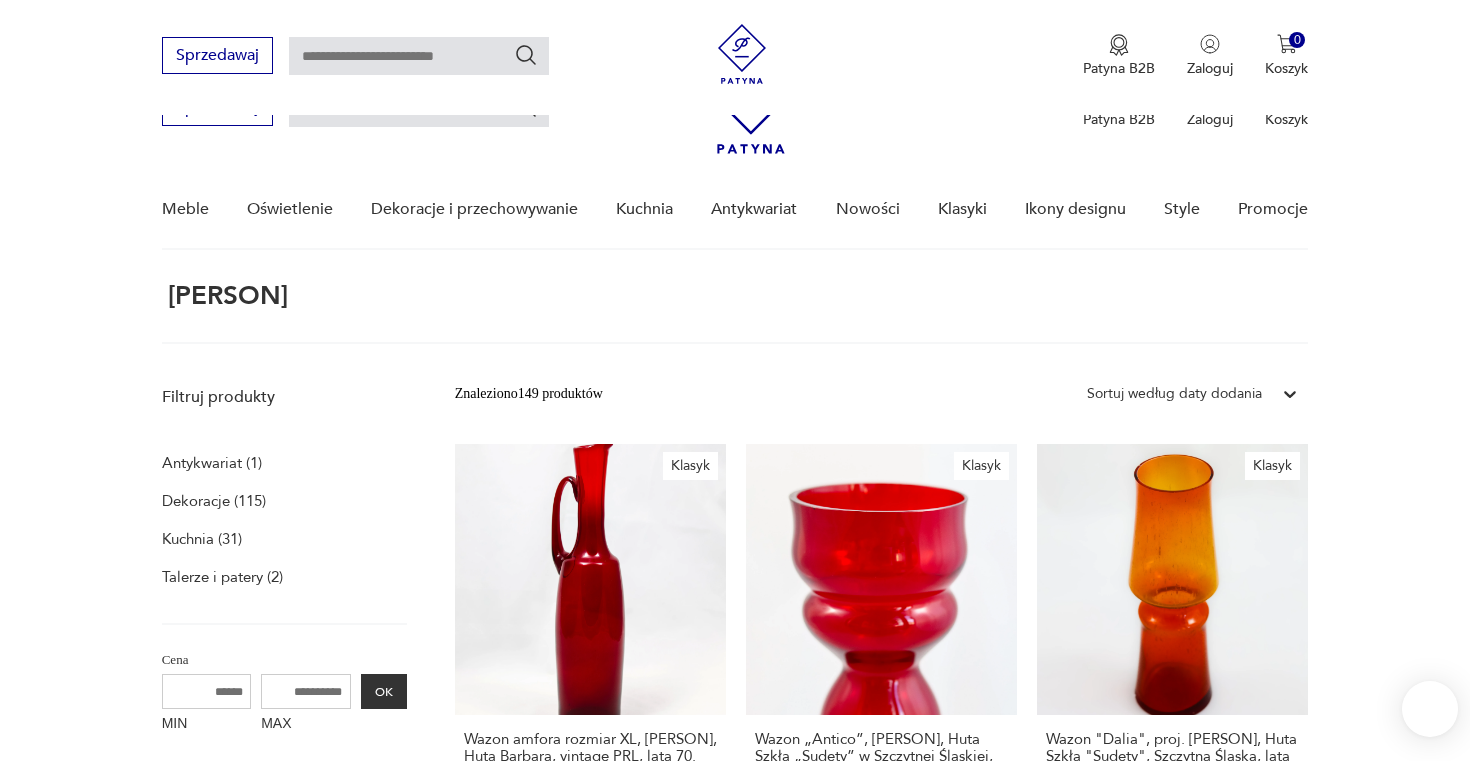 scroll, scrollTop: 400, scrollLeft: 0, axis: vertical 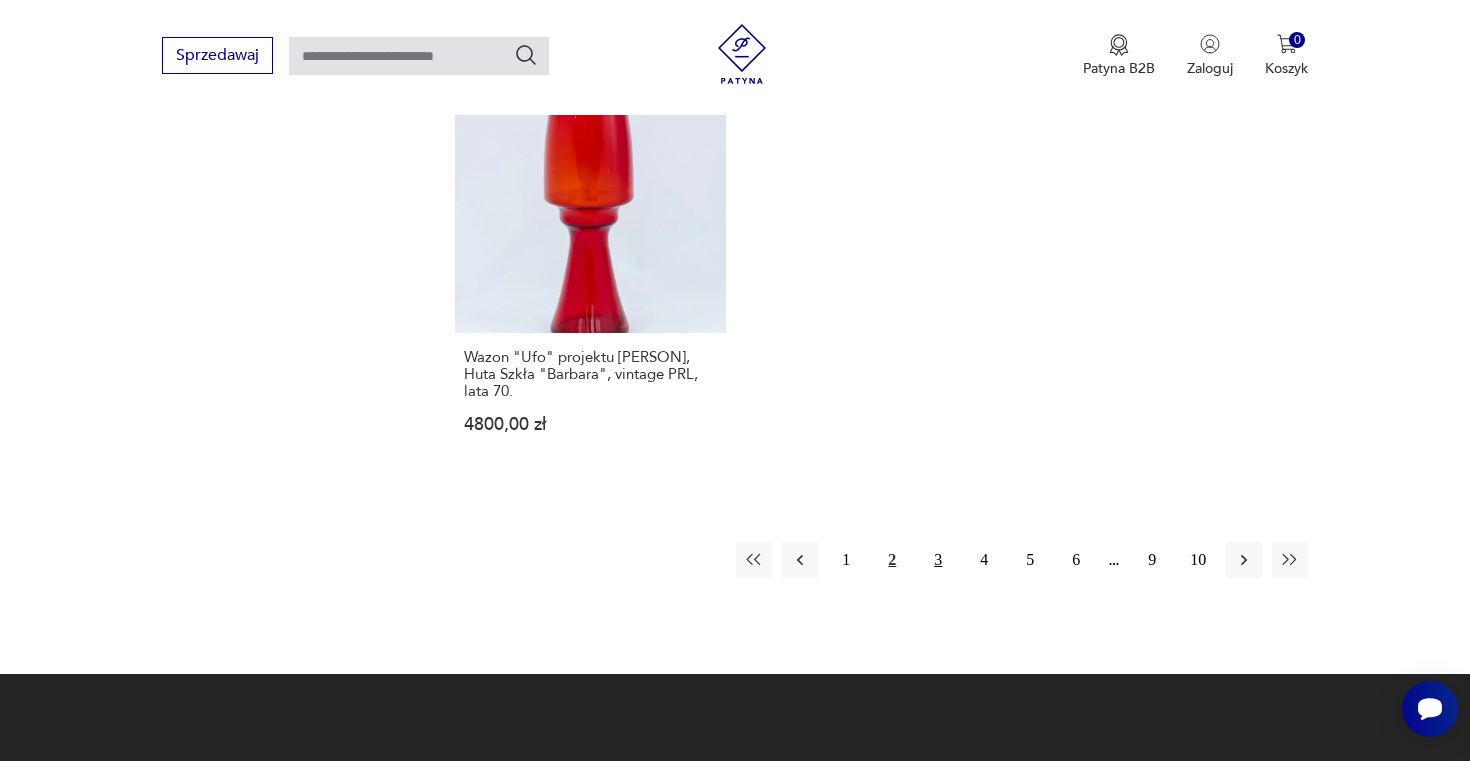 click on "3" at bounding box center [938, 560] 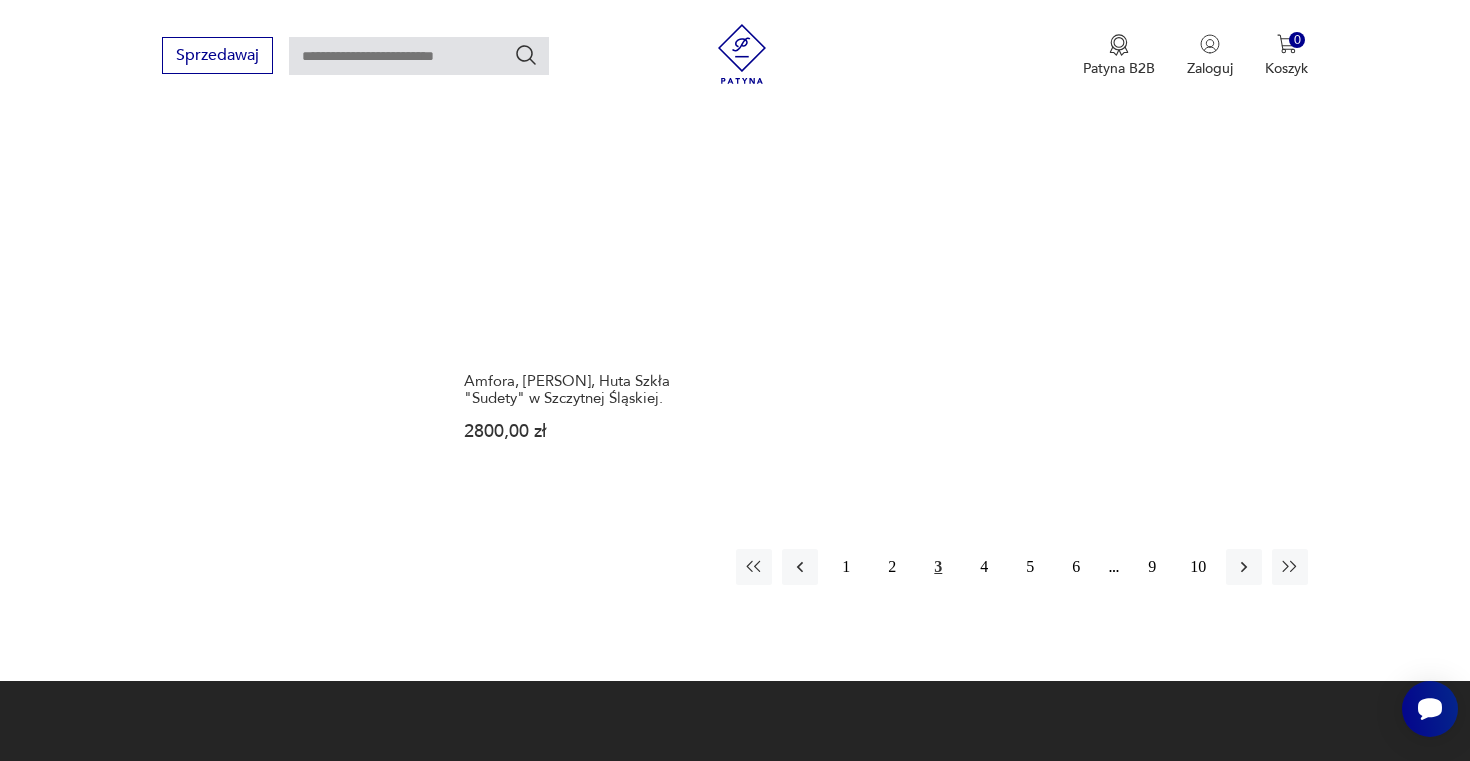 scroll, scrollTop: 2660, scrollLeft: 0, axis: vertical 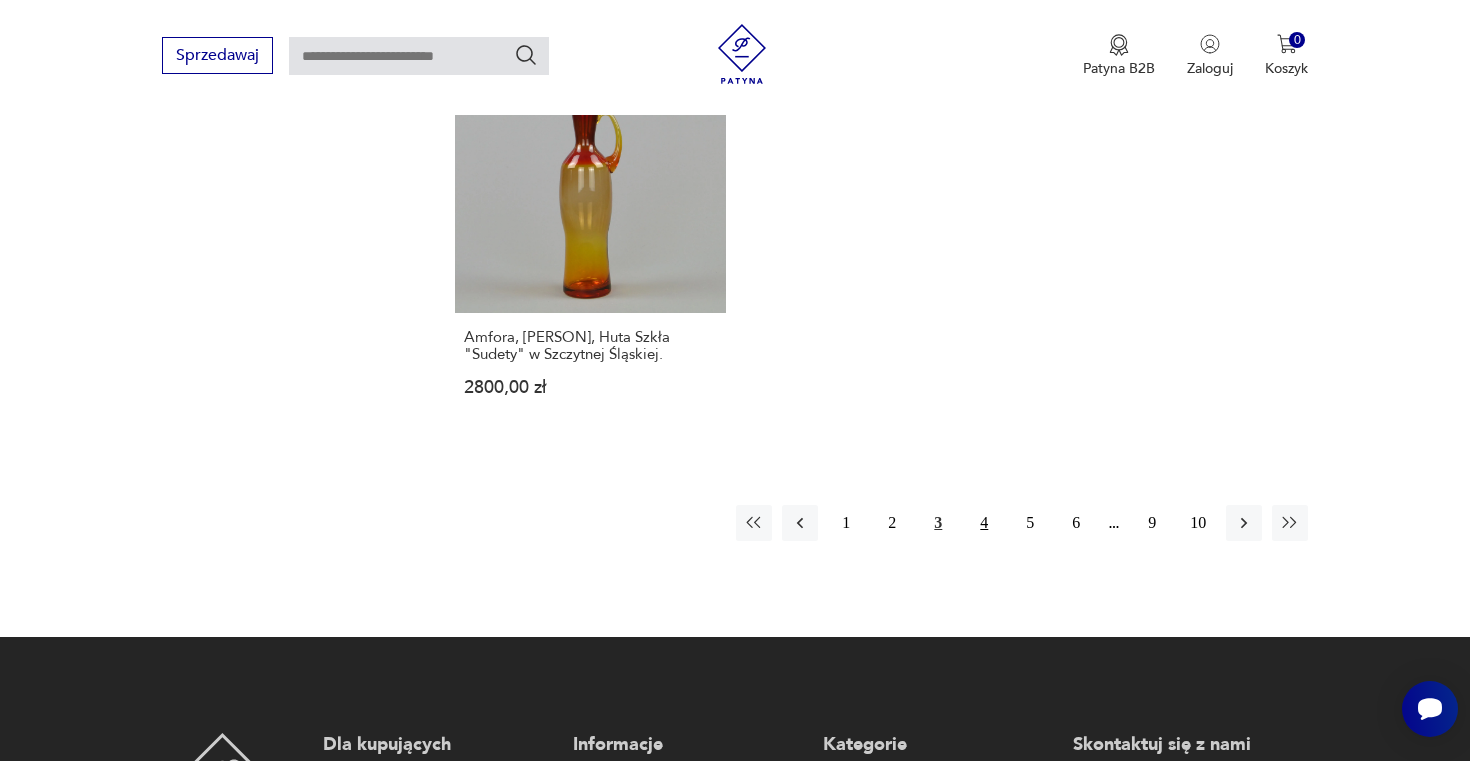 click on "4" at bounding box center (984, 523) 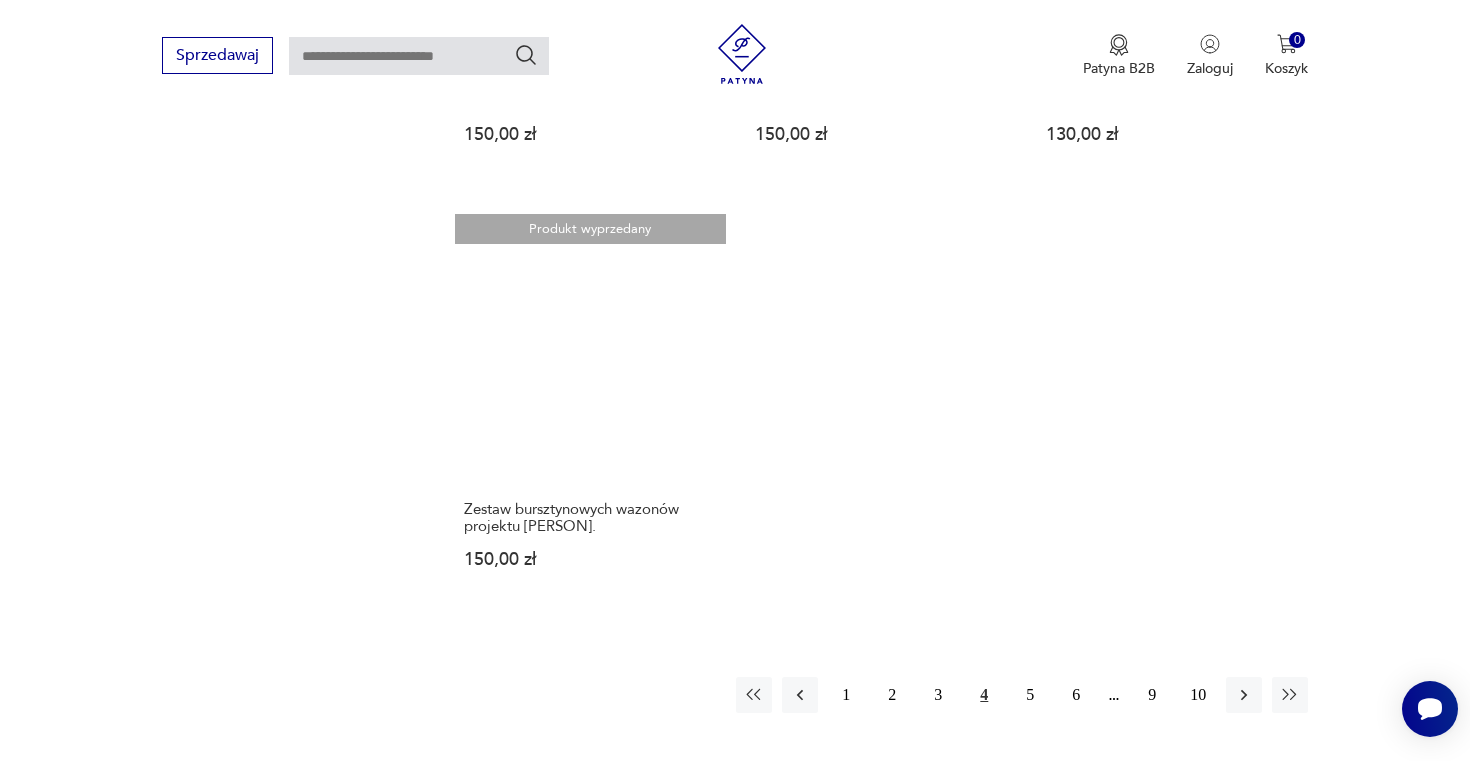 scroll, scrollTop: 2533, scrollLeft: 0, axis: vertical 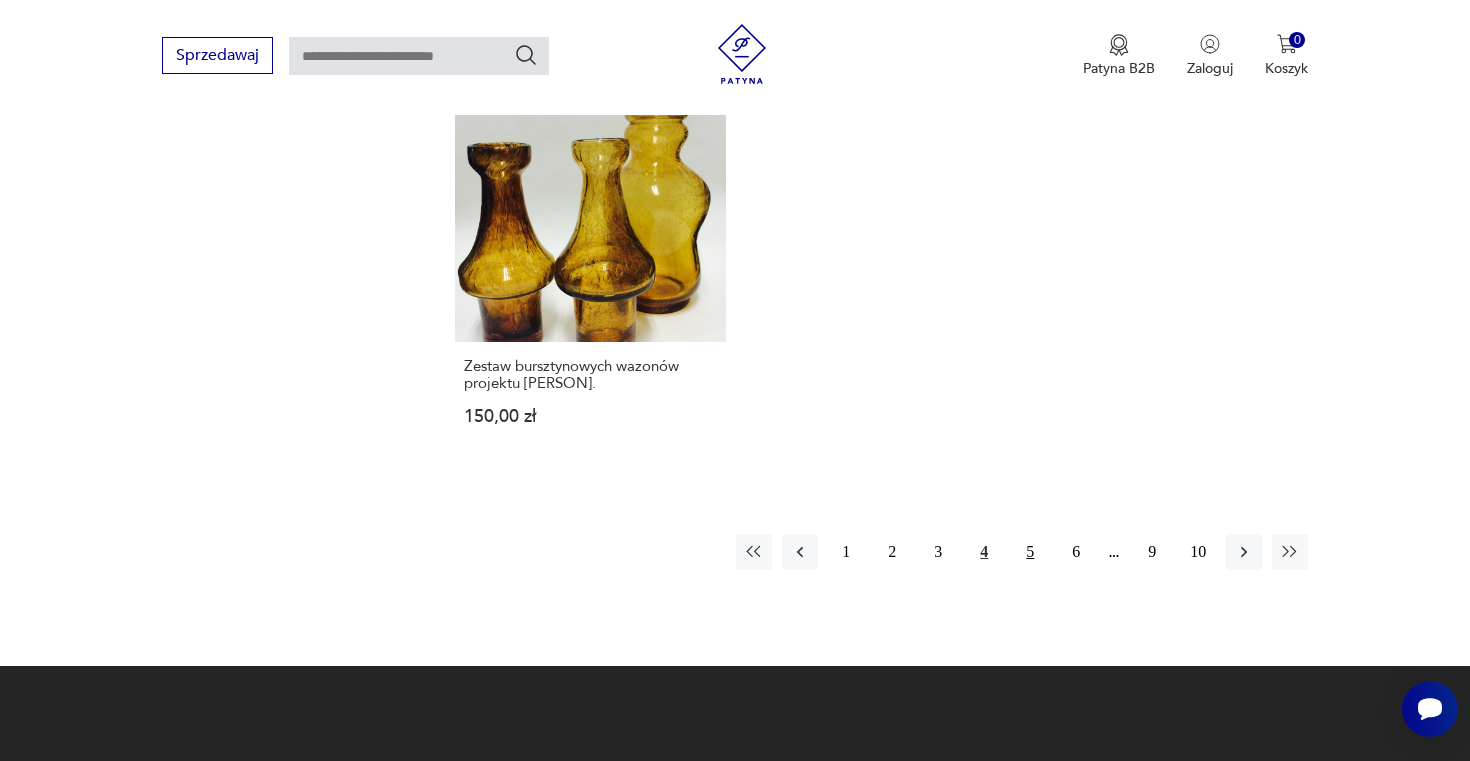 click on "5" at bounding box center [1030, 552] 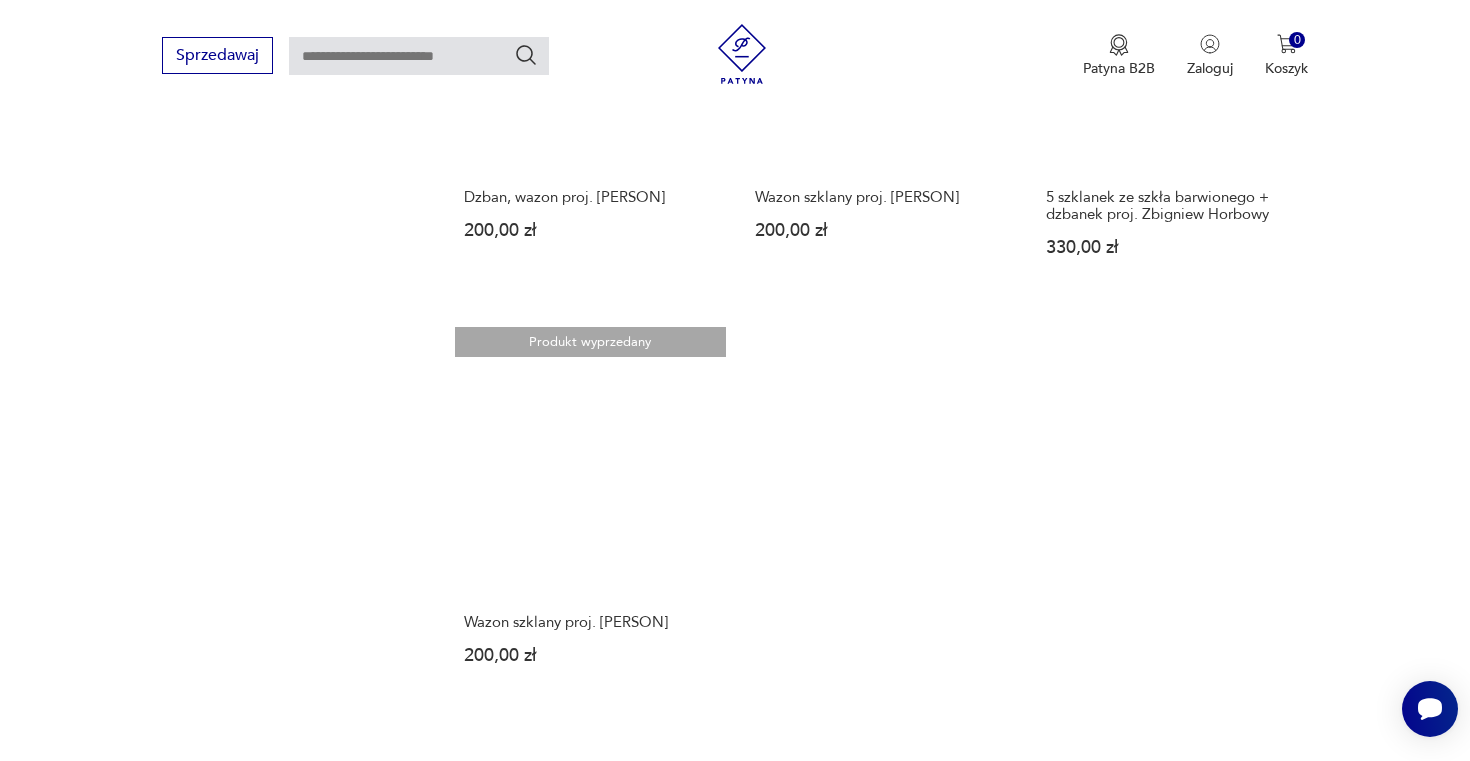 scroll, scrollTop: 2374, scrollLeft: 0, axis: vertical 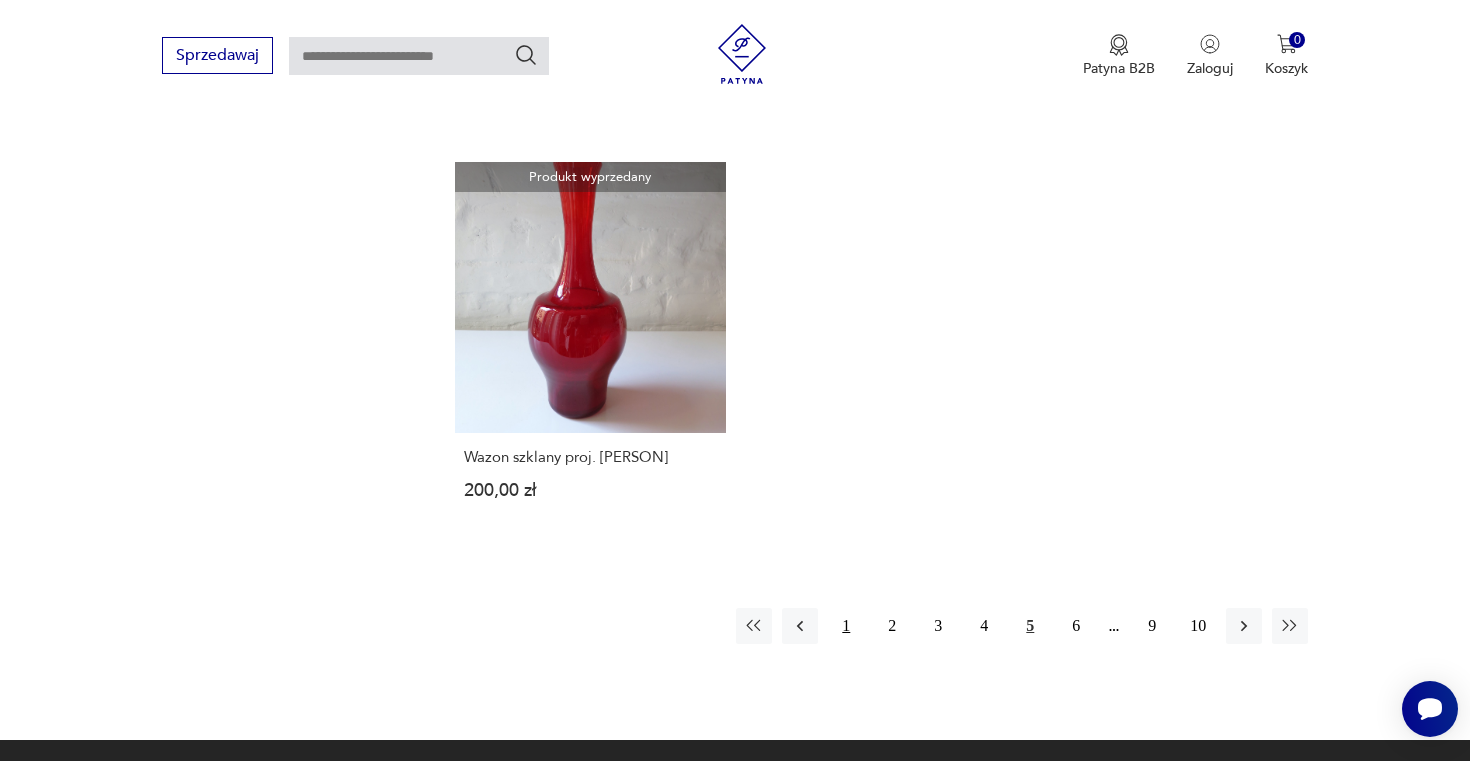 click on "1" at bounding box center [846, 626] 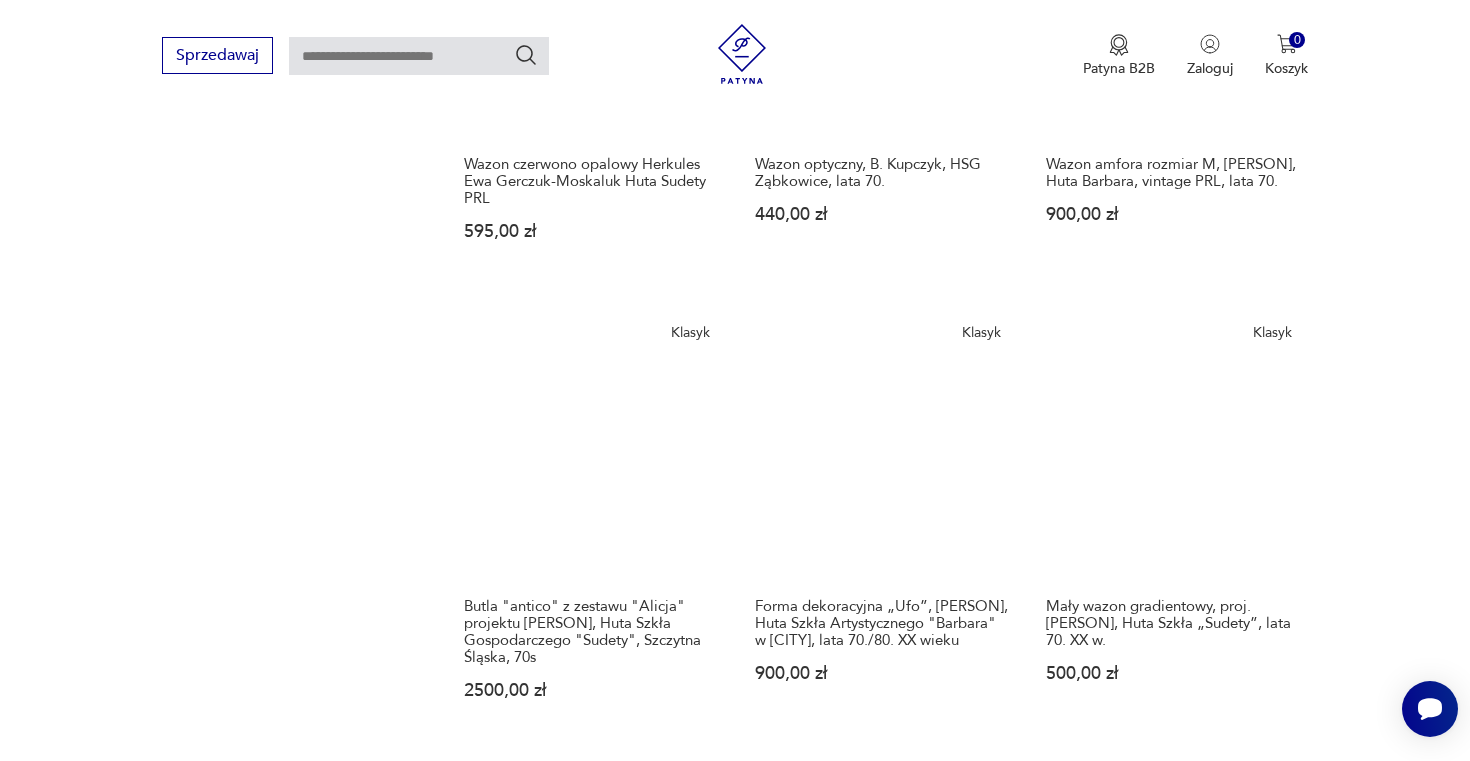 scroll, scrollTop: 1469, scrollLeft: 0, axis: vertical 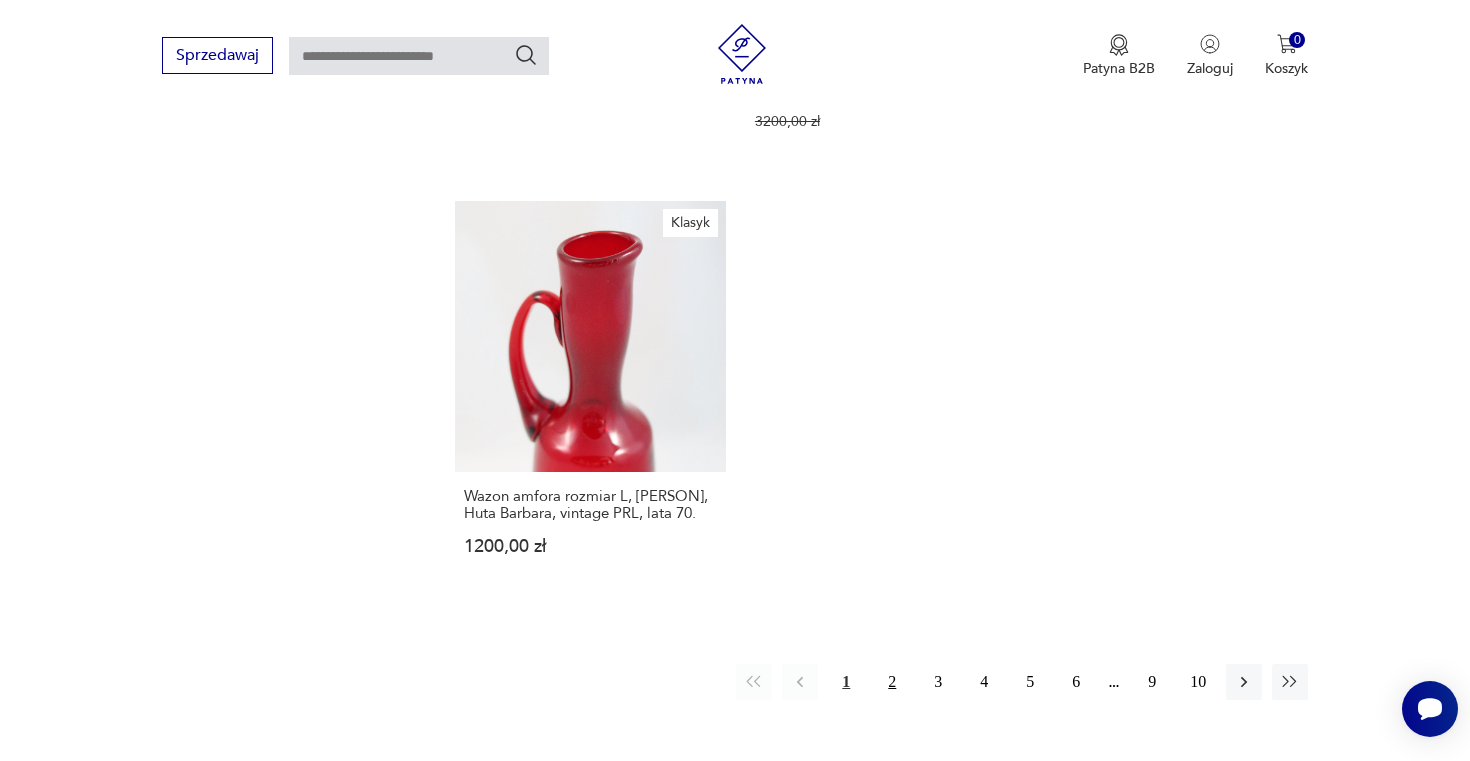 click on "2" at bounding box center [892, 682] 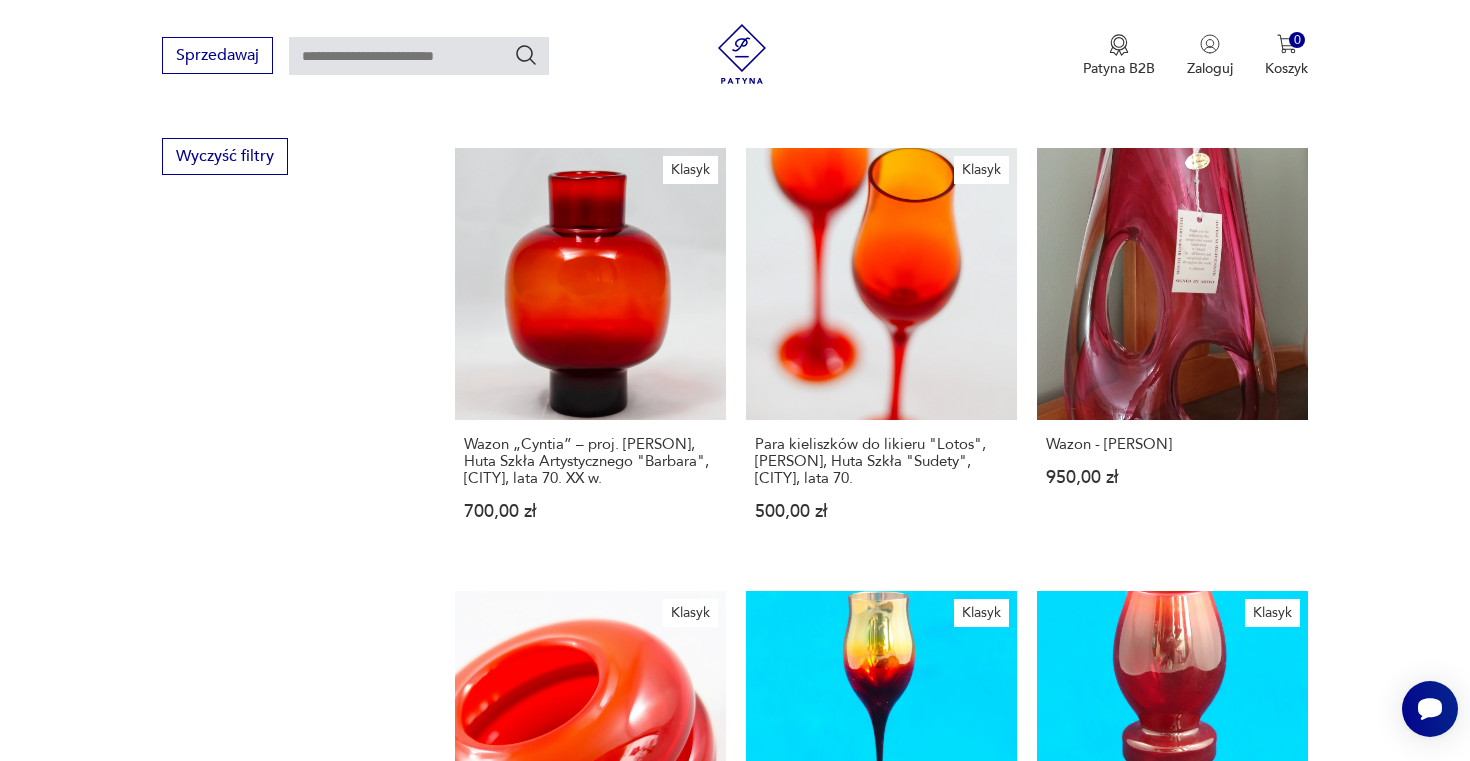 scroll, scrollTop: 1221, scrollLeft: 0, axis: vertical 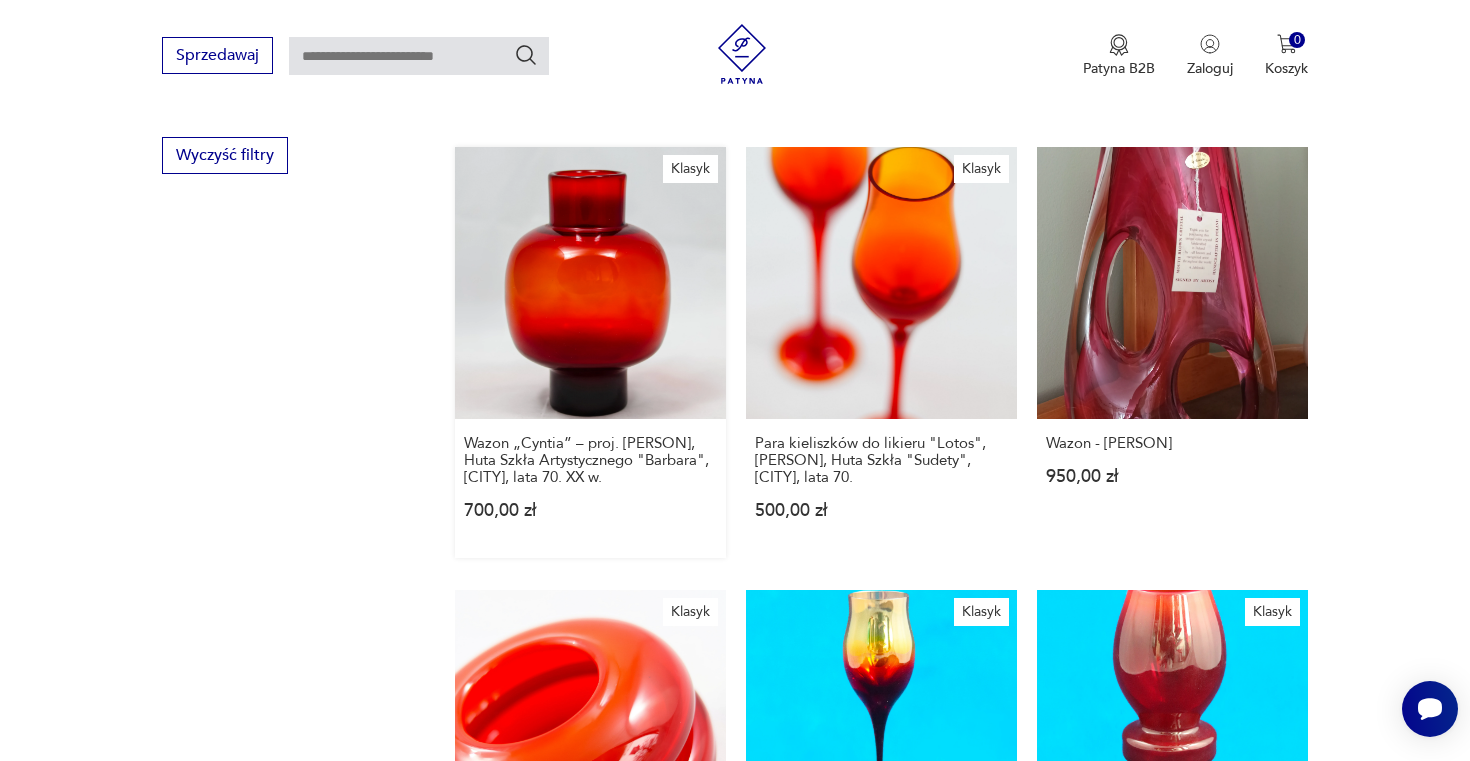click on "Klasyk Wazon „Cyntia” – proj. [PERSON], Huta Szkła Artystycznego "Barbara", [CITY], lata 70. XX w. 700,00 zł" at bounding box center (590, 352) 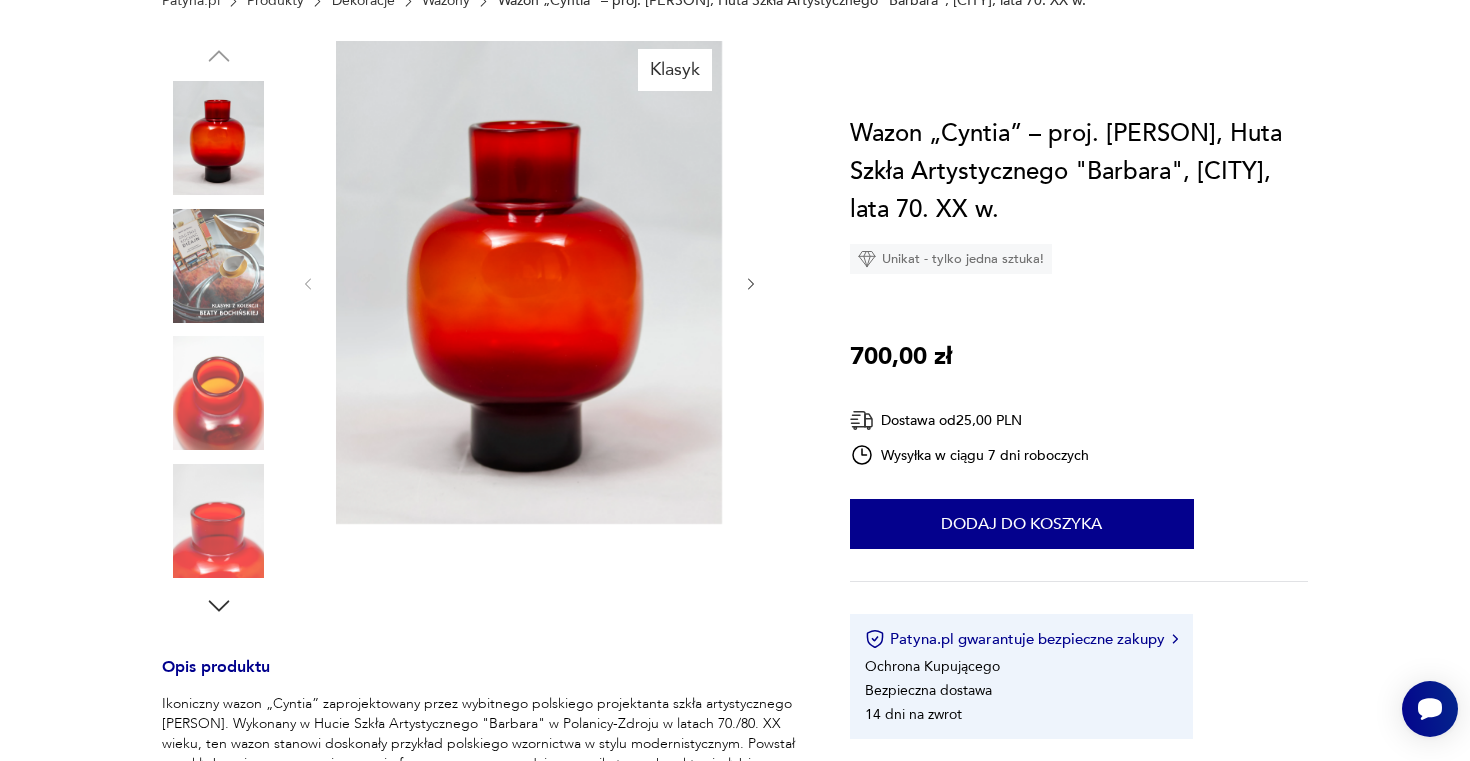 scroll, scrollTop: 0, scrollLeft: 0, axis: both 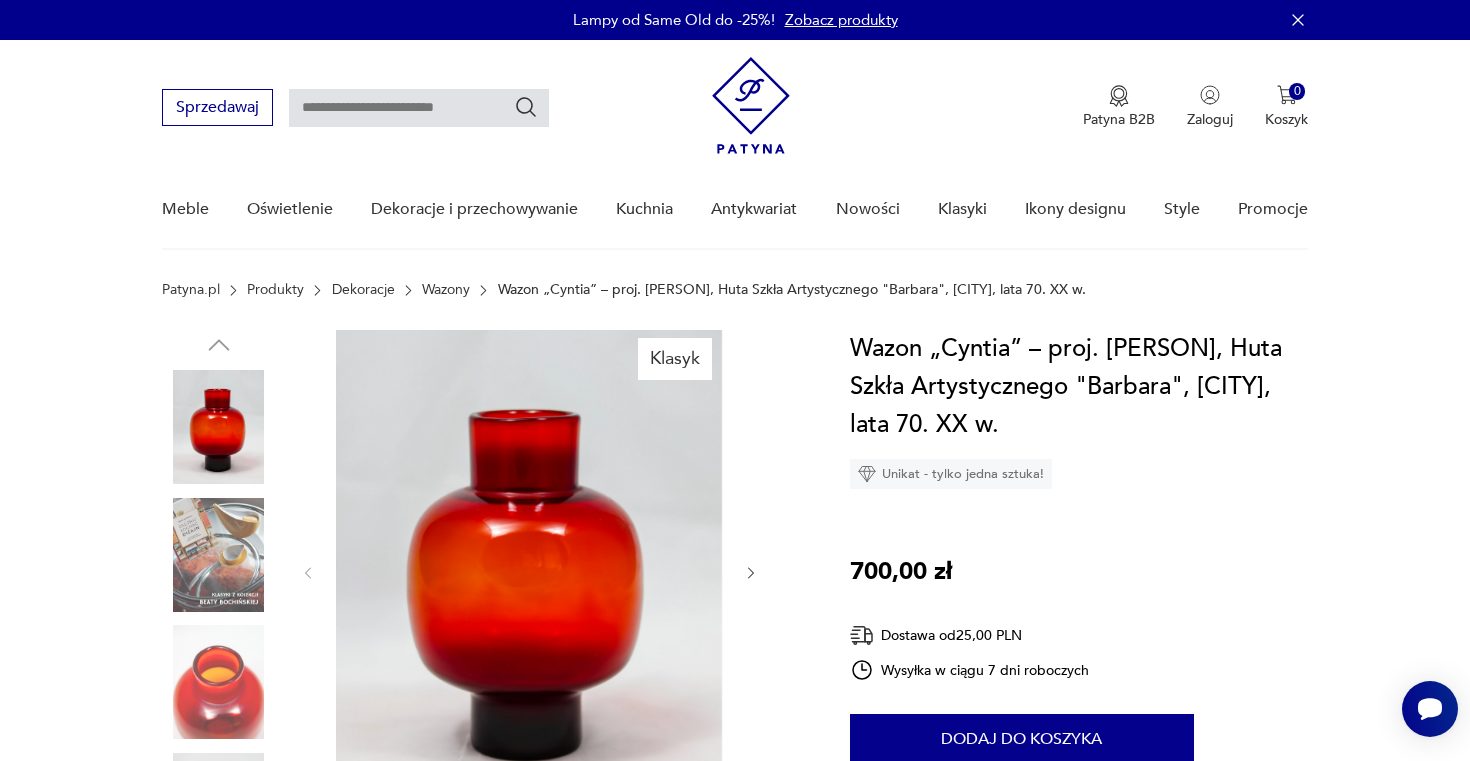 click at bounding box center (219, 555) 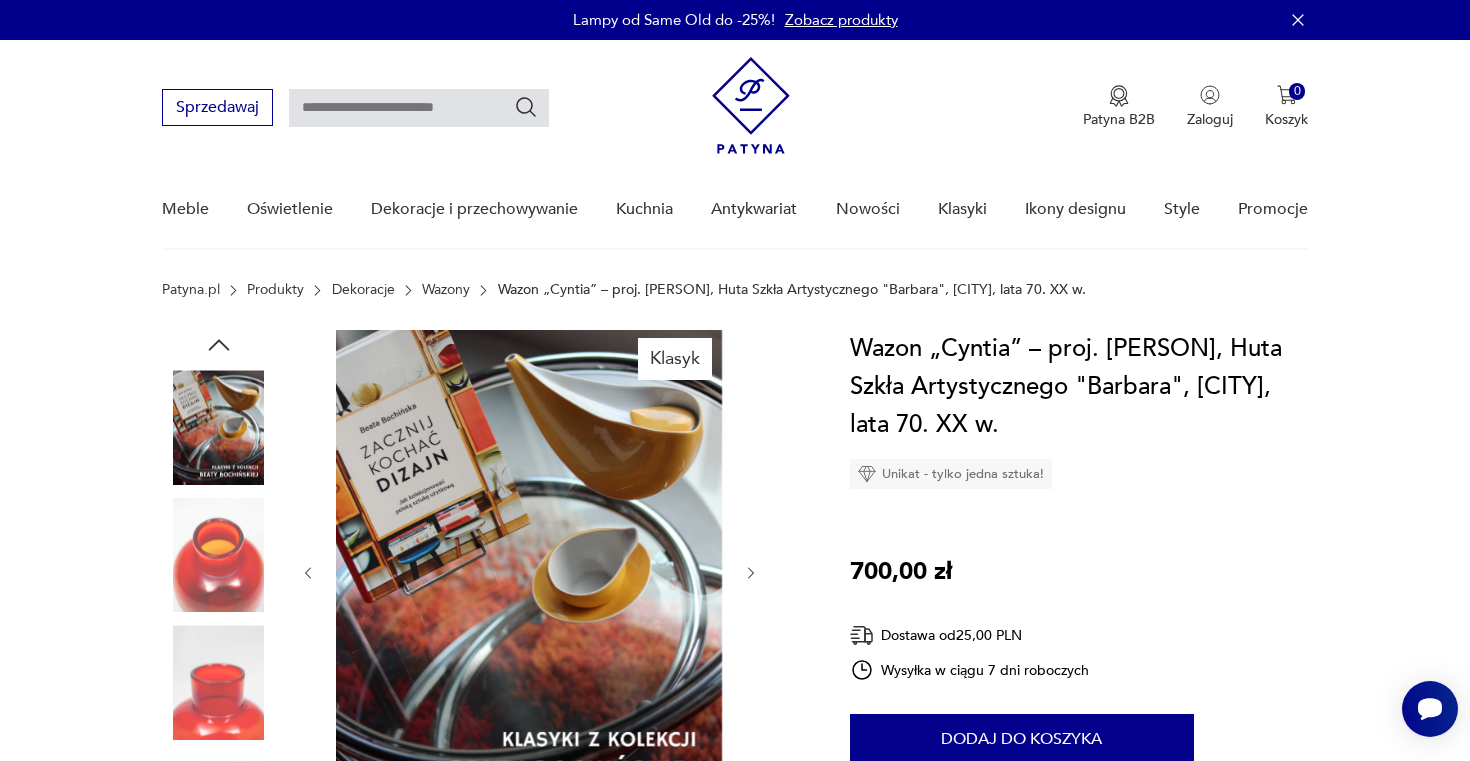 click at bounding box center (0, 0) 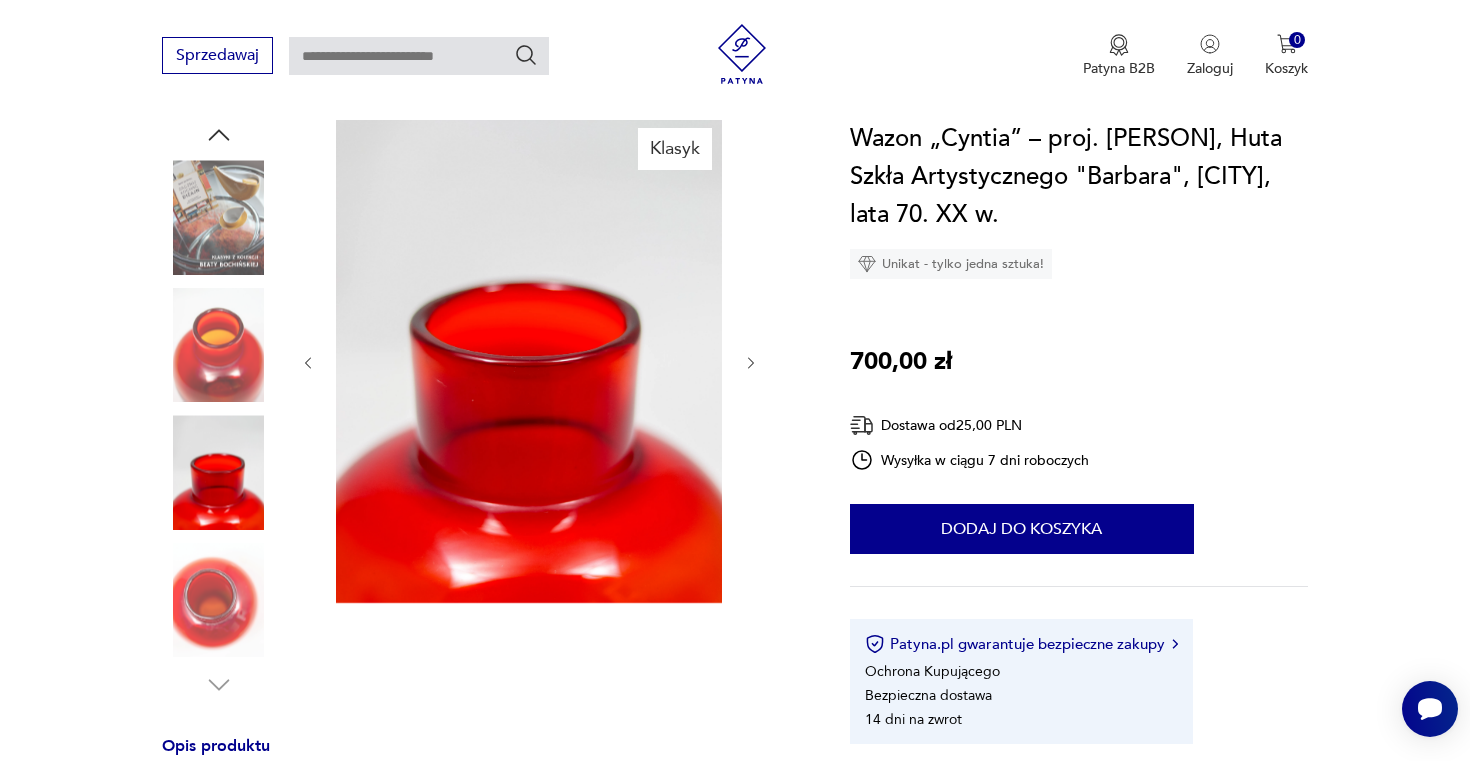 scroll, scrollTop: 222, scrollLeft: 0, axis: vertical 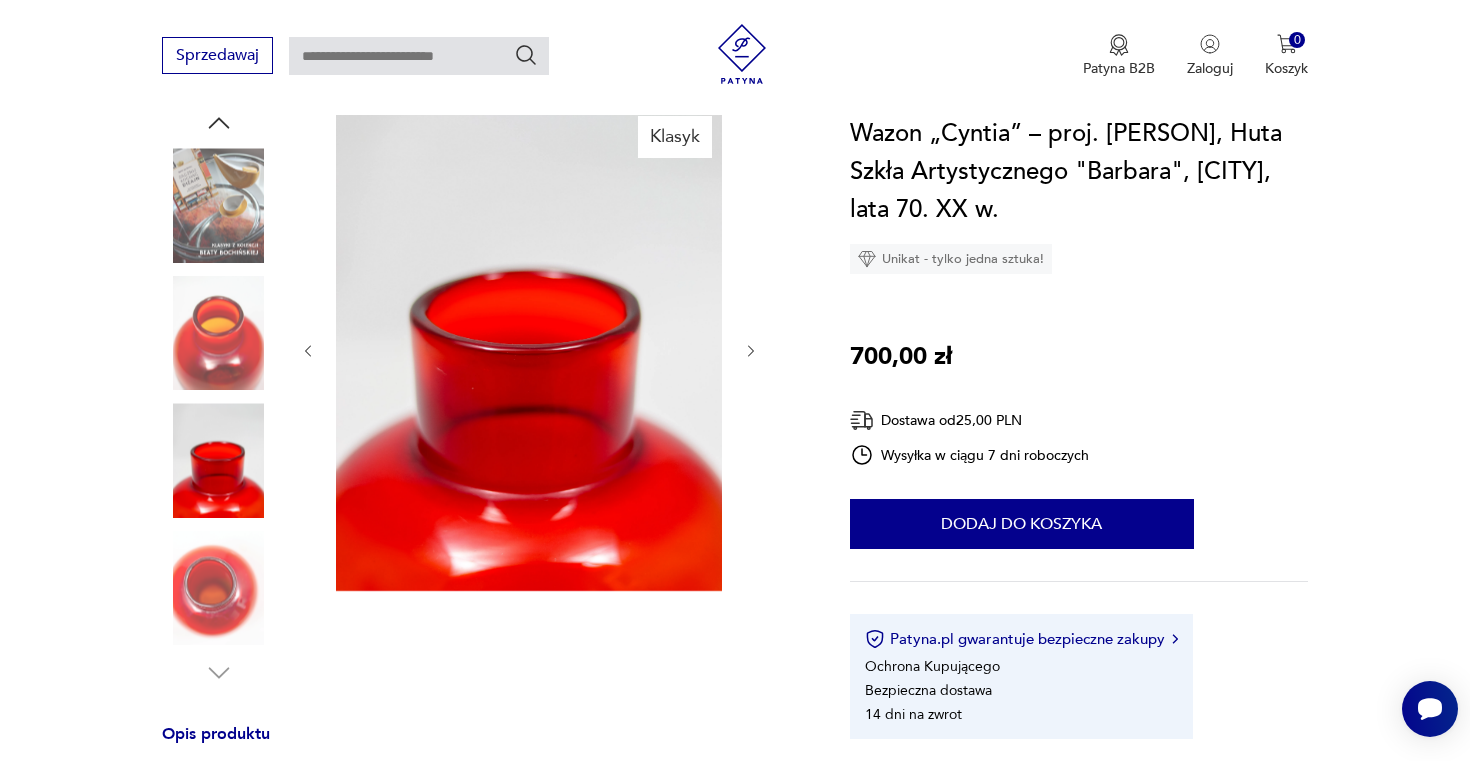 click at bounding box center [0, 0] 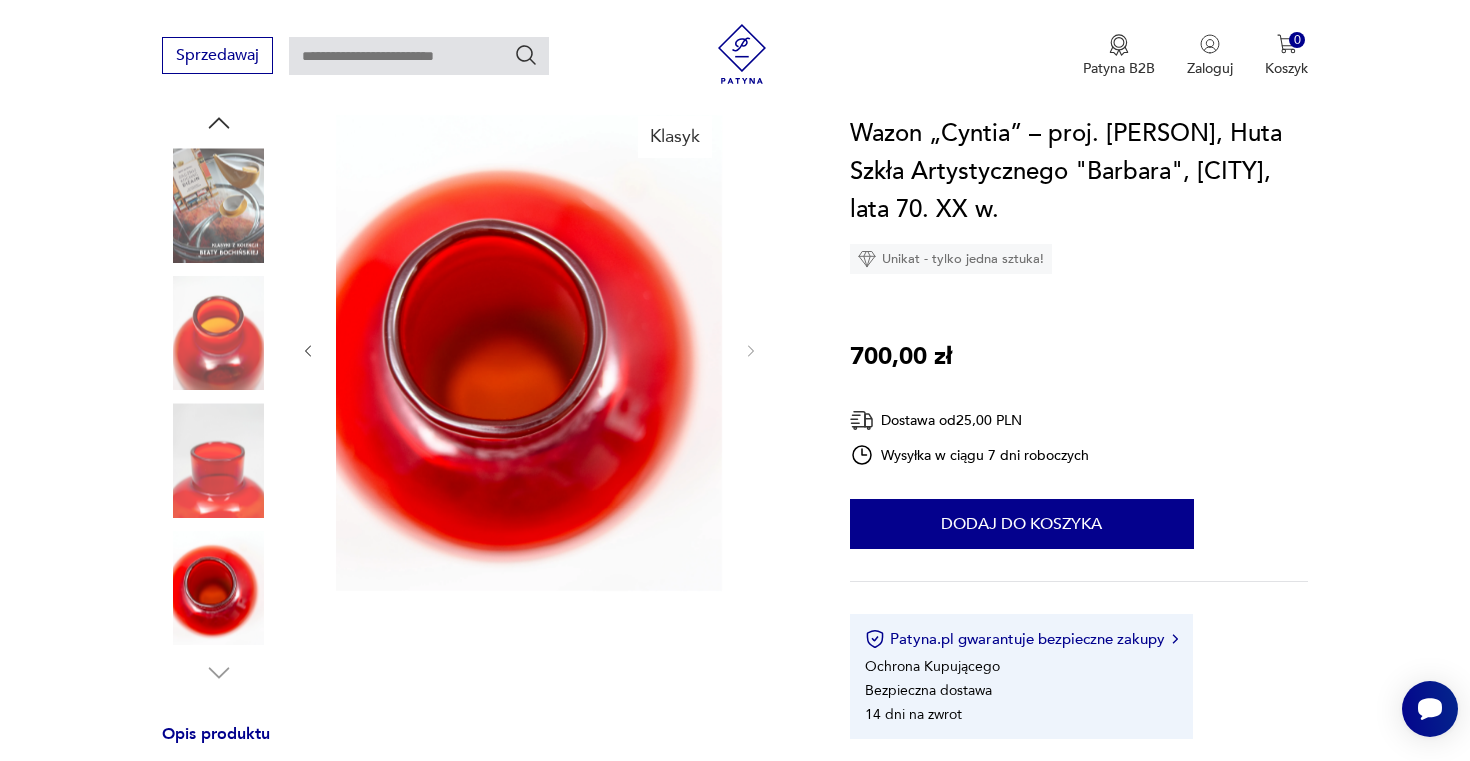 click at bounding box center (219, 333) 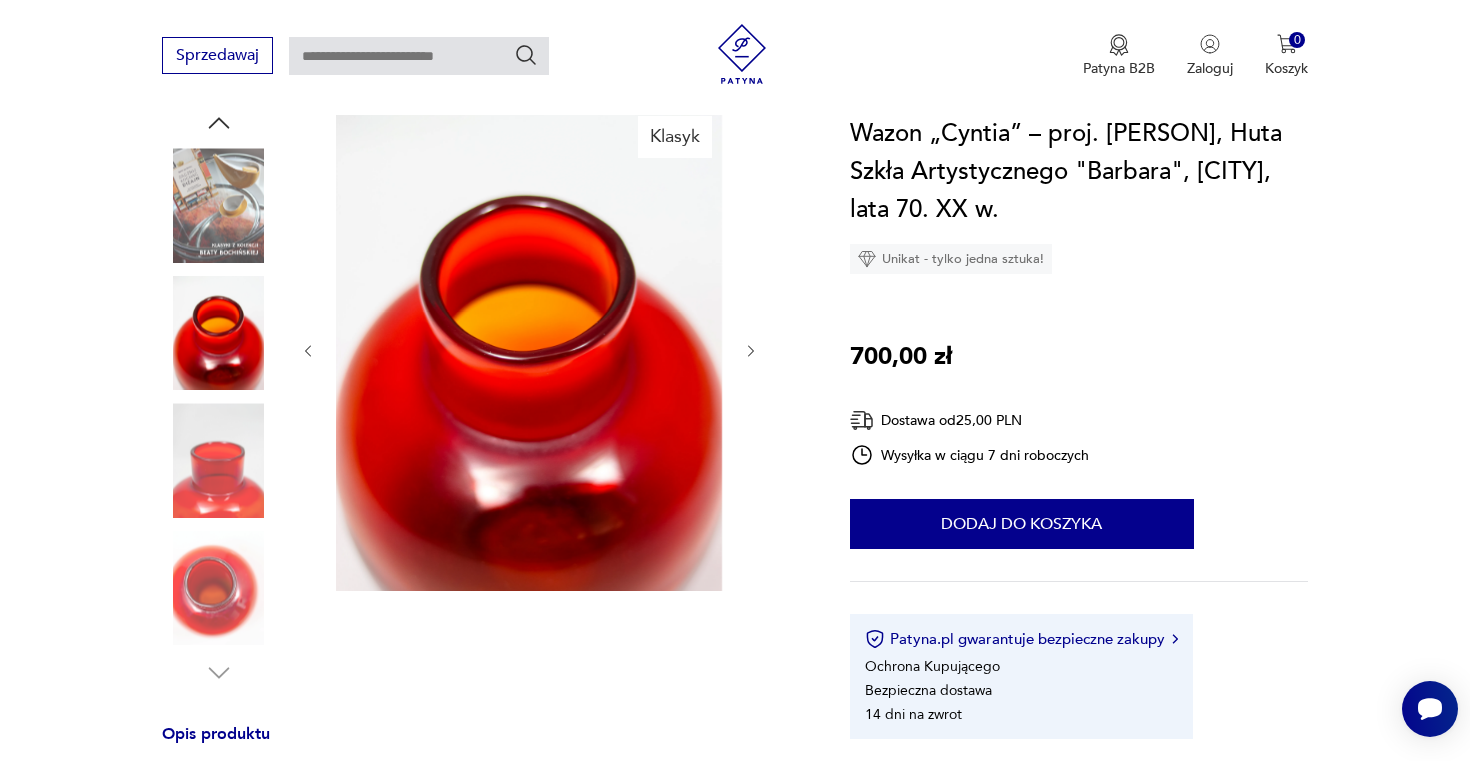 click at bounding box center [0, 0] 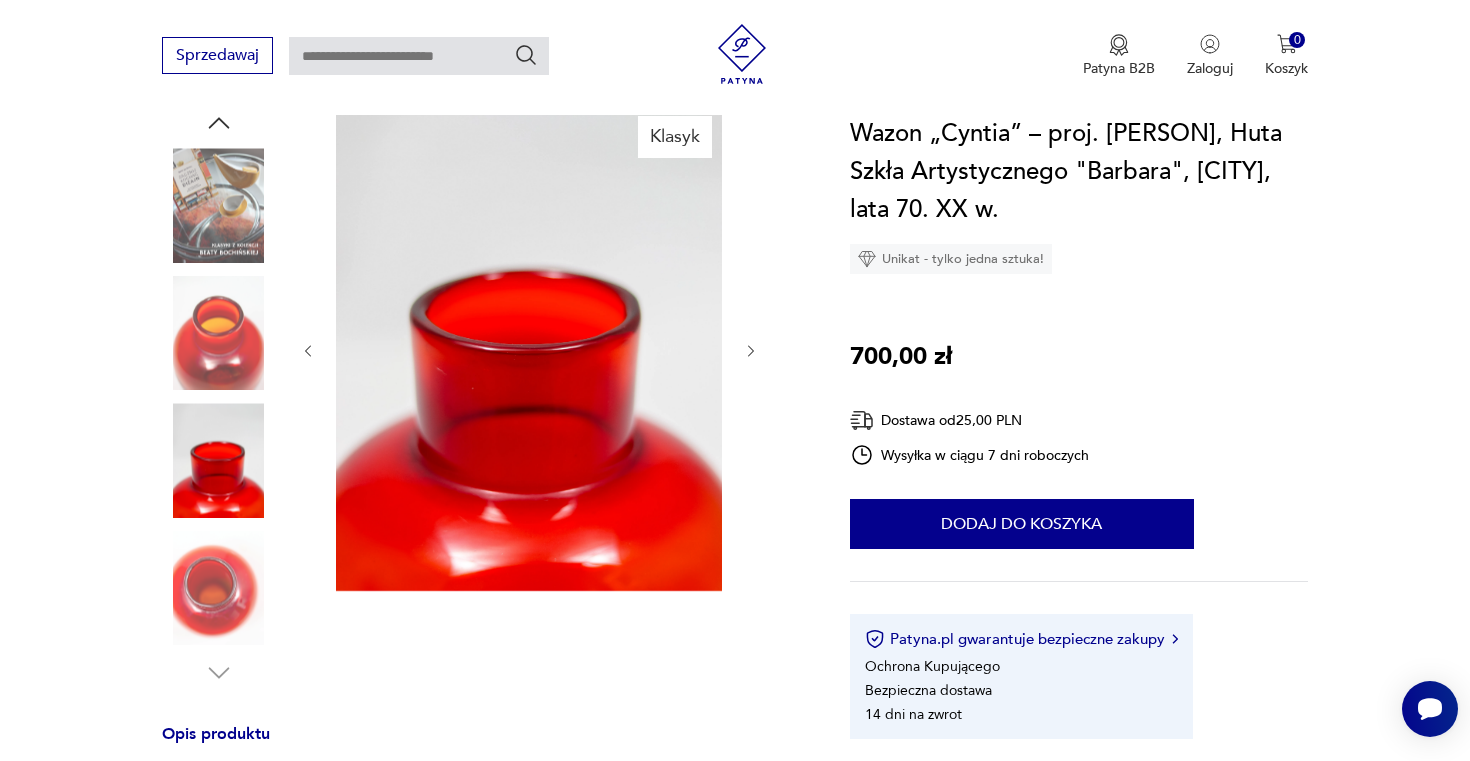click at bounding box center (0, 0) 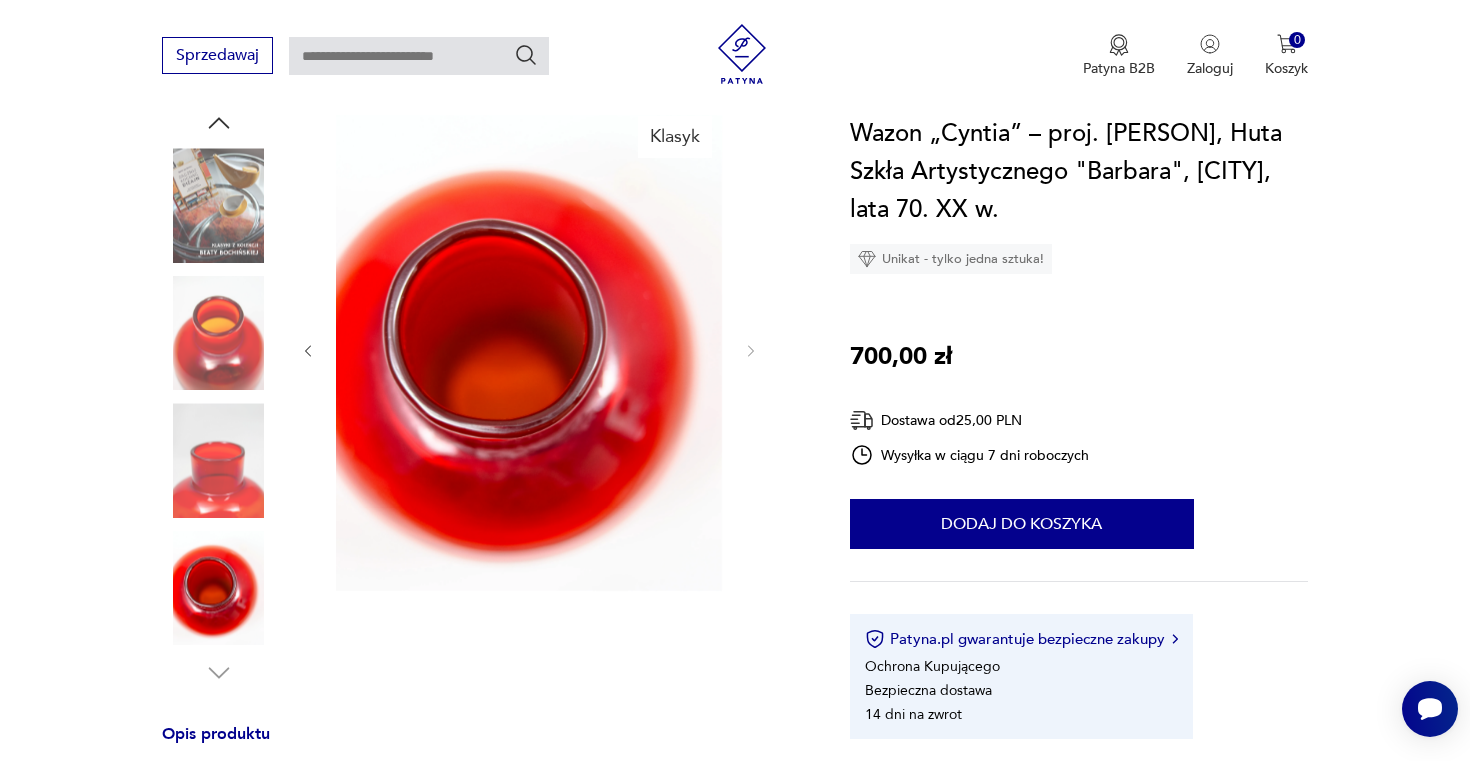 click at bounding box center [219, 205] 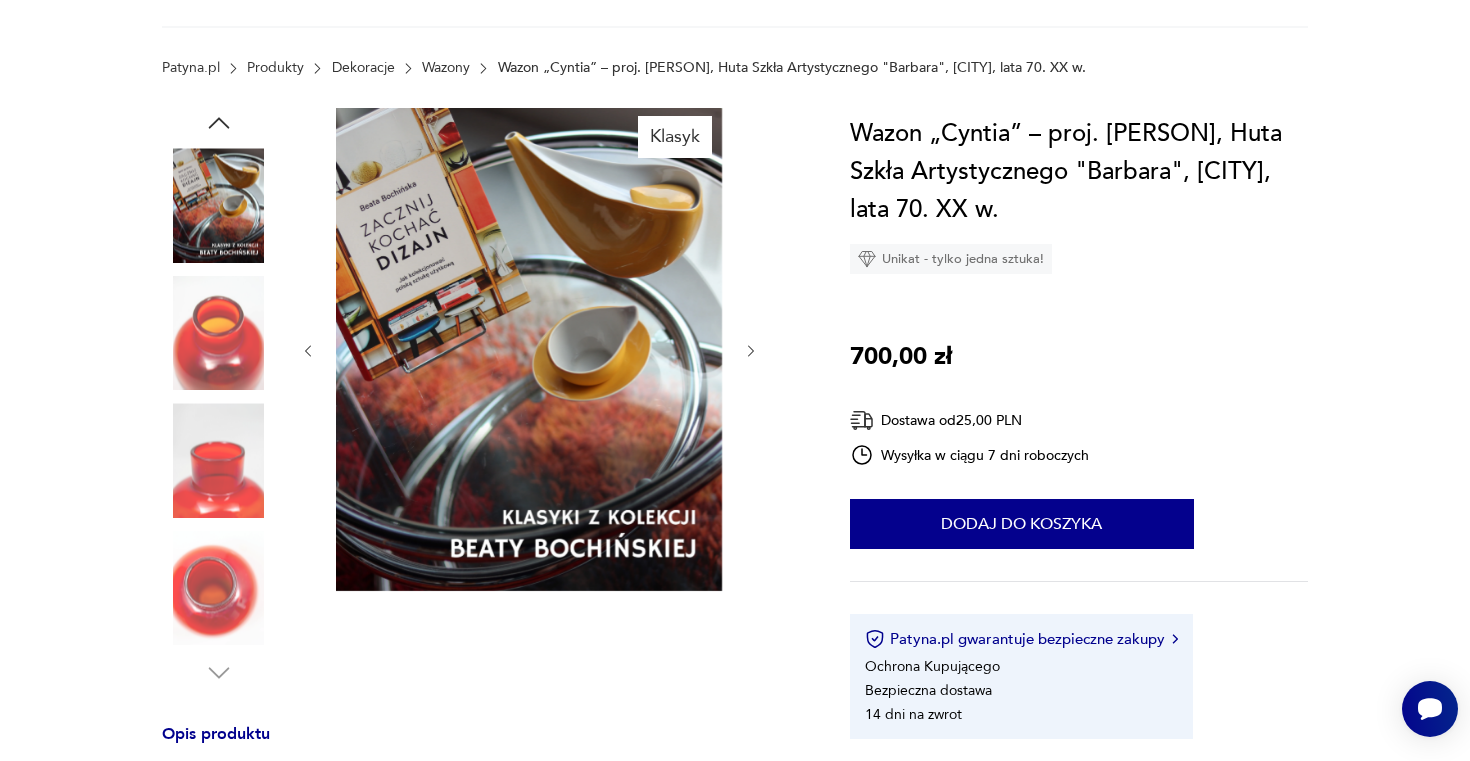 scroll, scrollTop: 0, scrollLeft: 0, axis: both 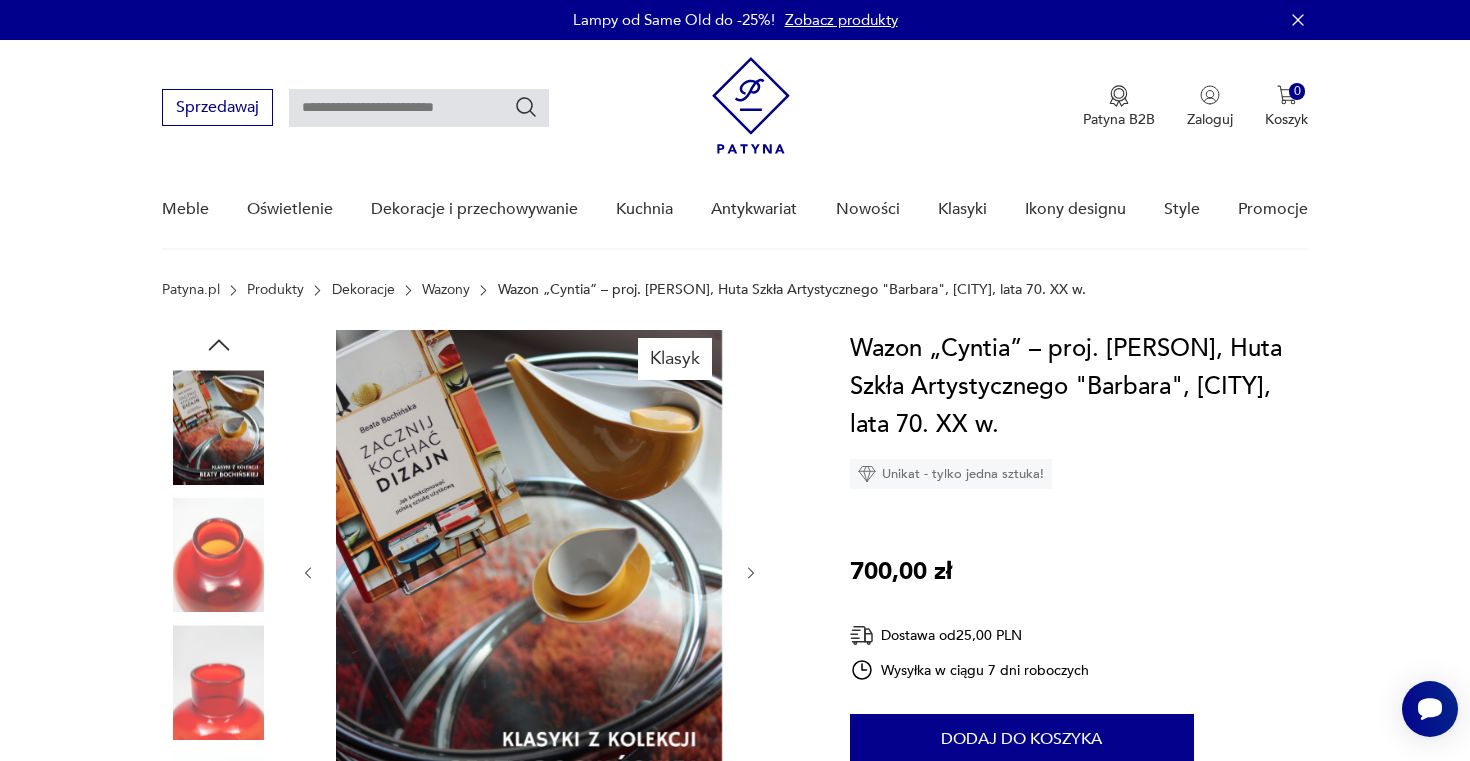 click on "Patyna.pl Produkty Dekoracje Wazony Wazon „Cyntia” – proj. [PERSON], Huta Szkła Artystycznego "Barbara", [CITY], lata 70. XX w." at bounding box center [735, 306] 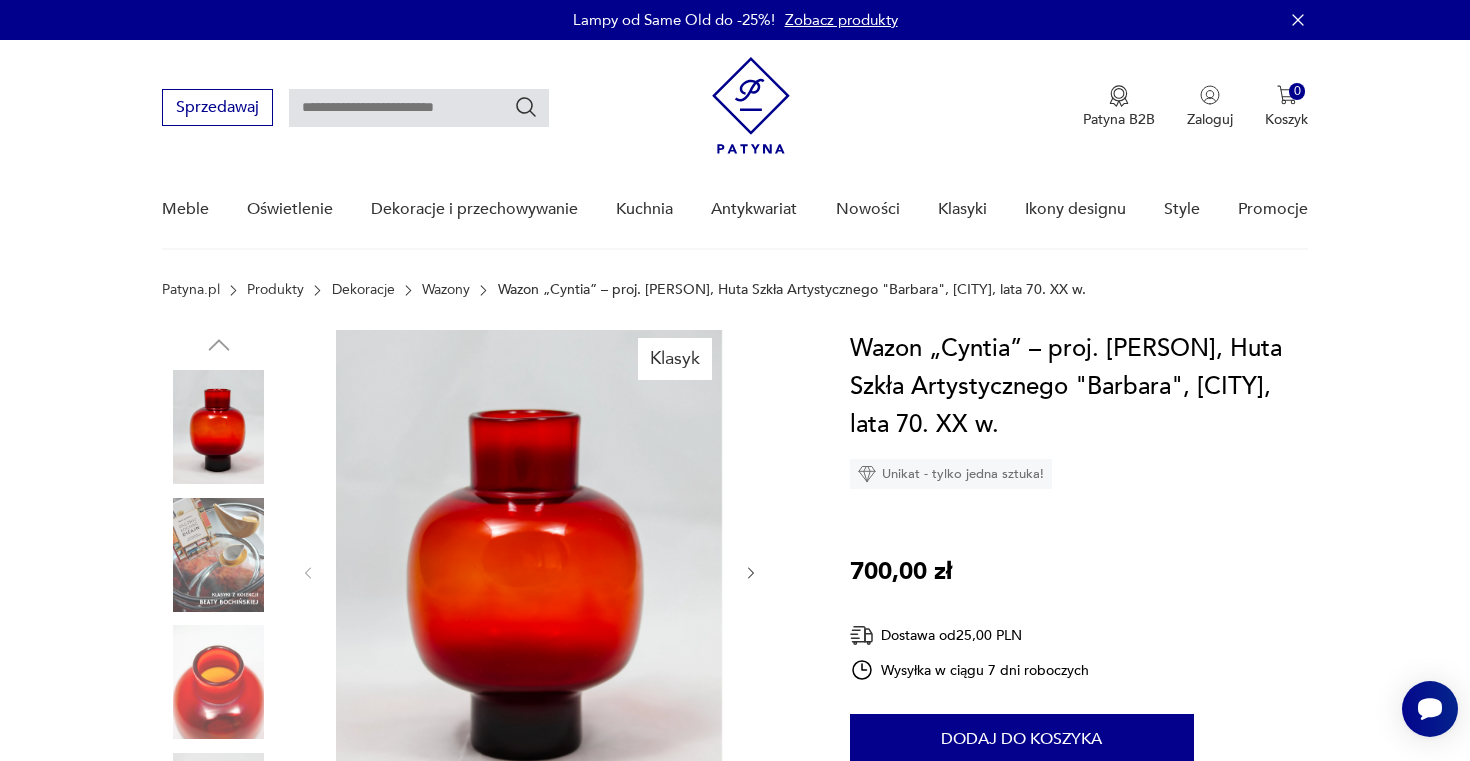 click at bounding box center (219, 427) 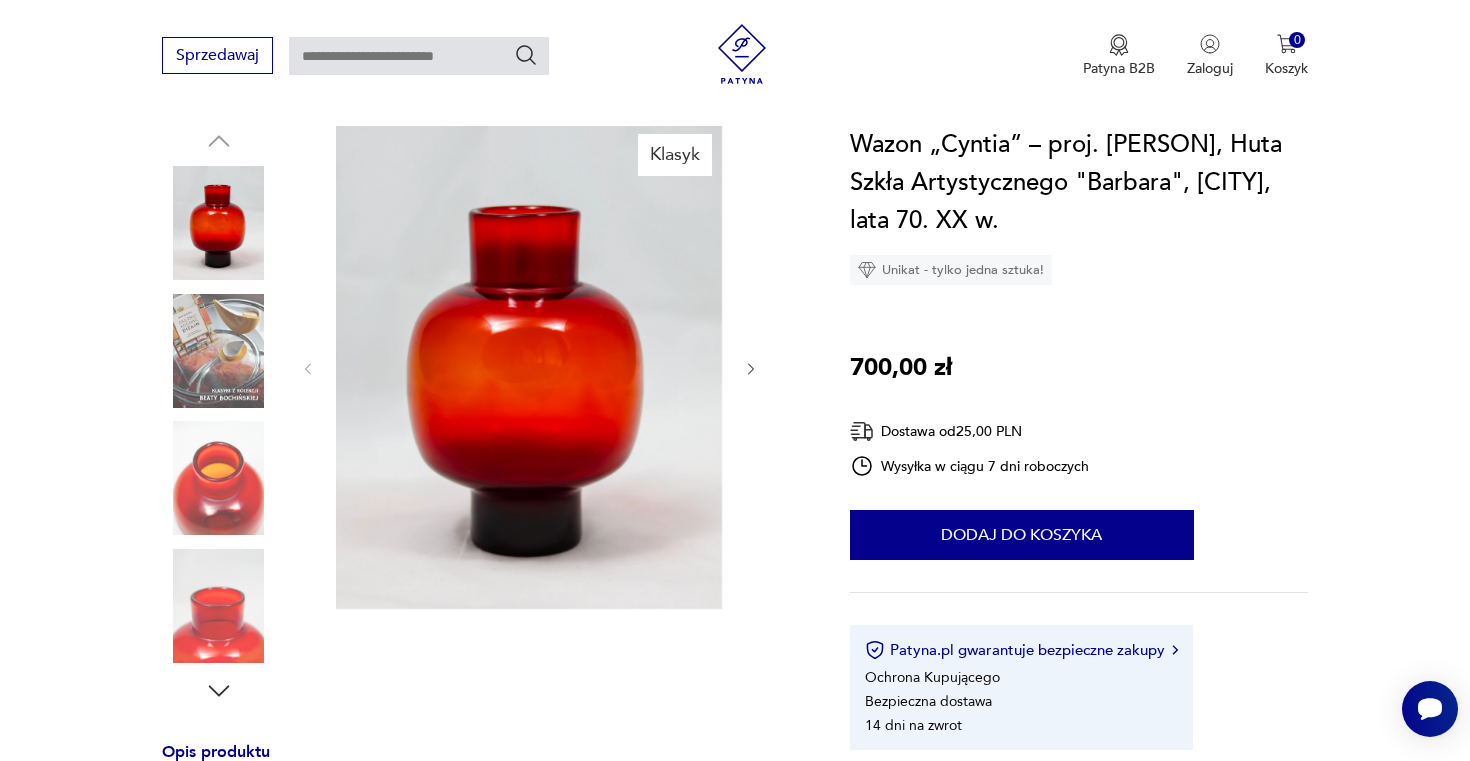 scroll, scrollTop: 243, scrollLeft: 0, axis: vertical 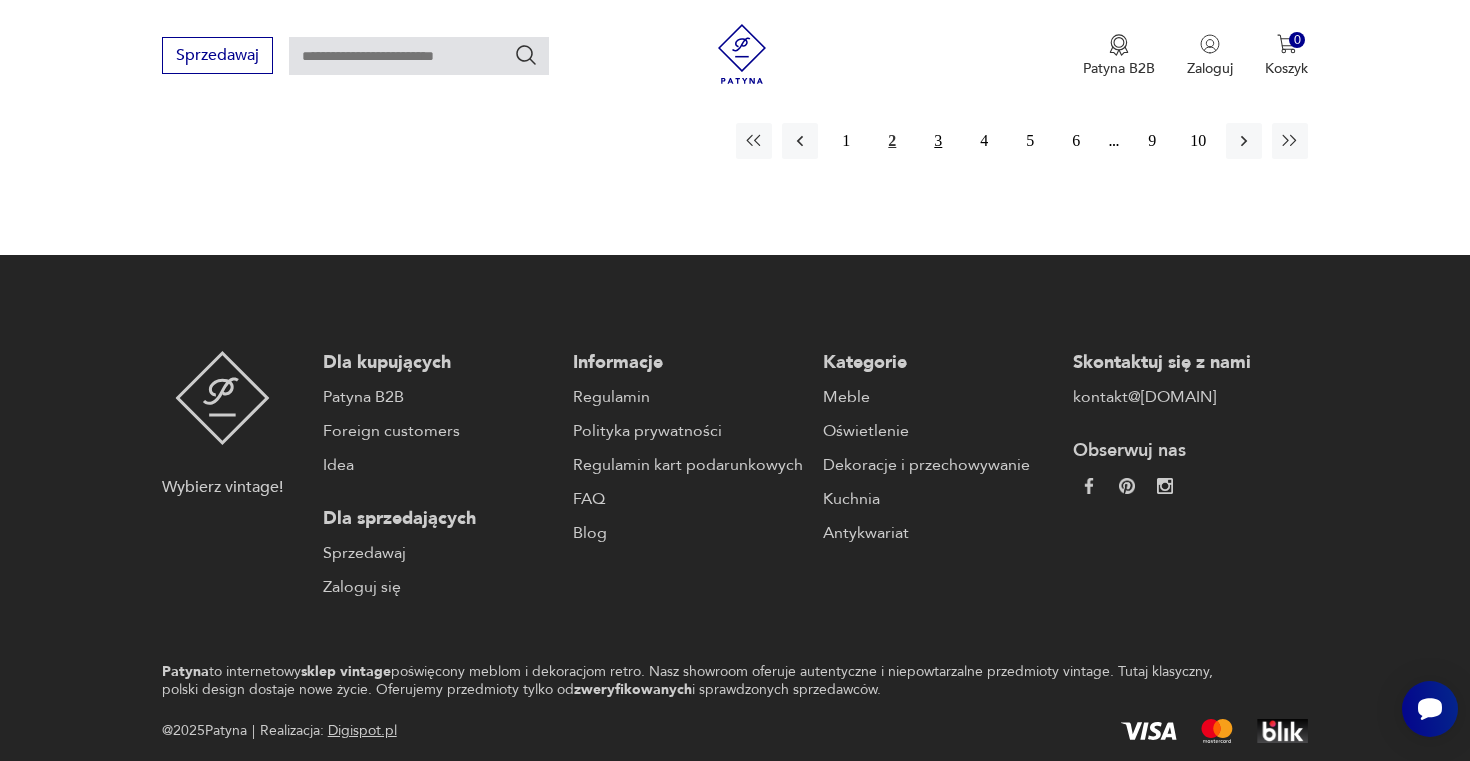 click on "3" at bounding box center [938, 141] 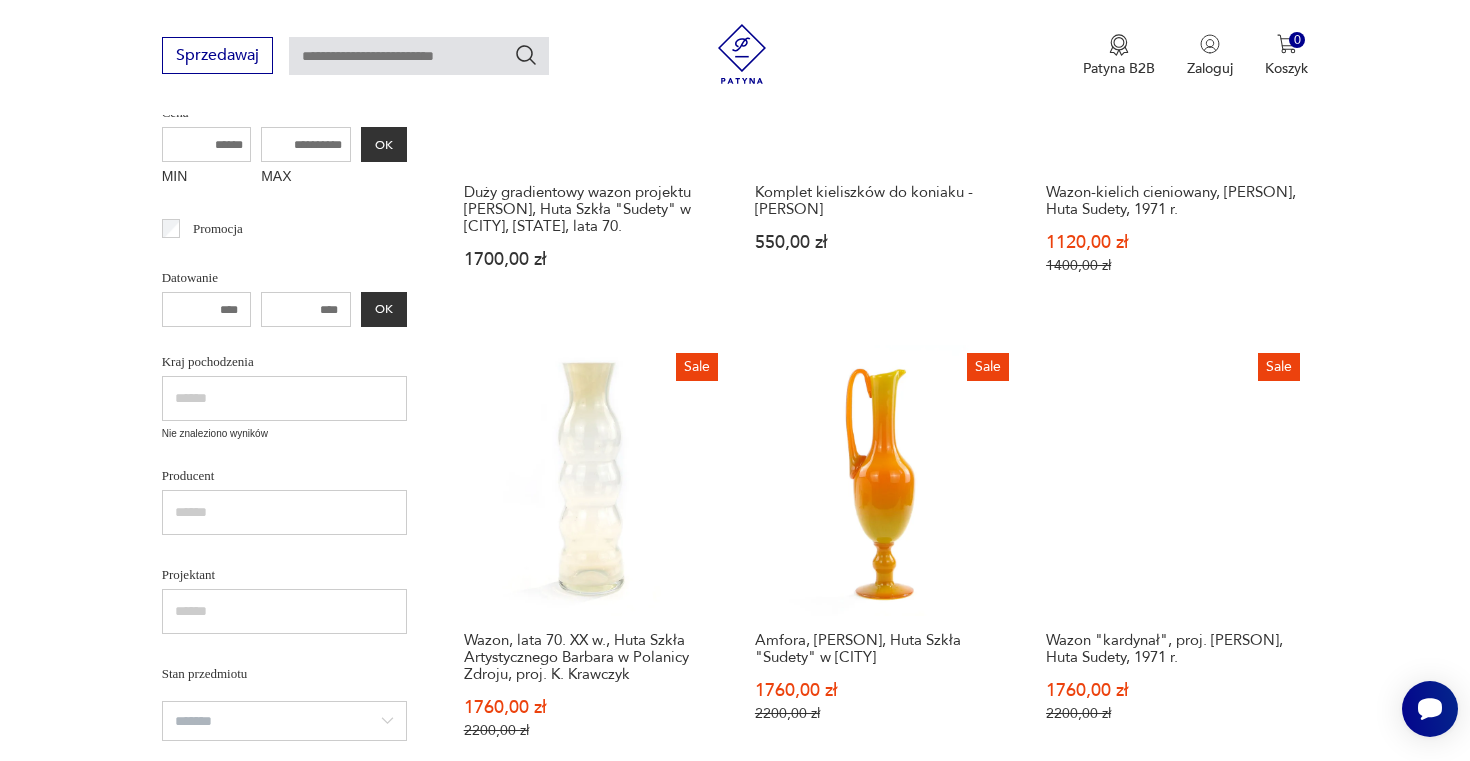 scroll, scrollTop: 546, scrollLeft: 0, axis: vertical 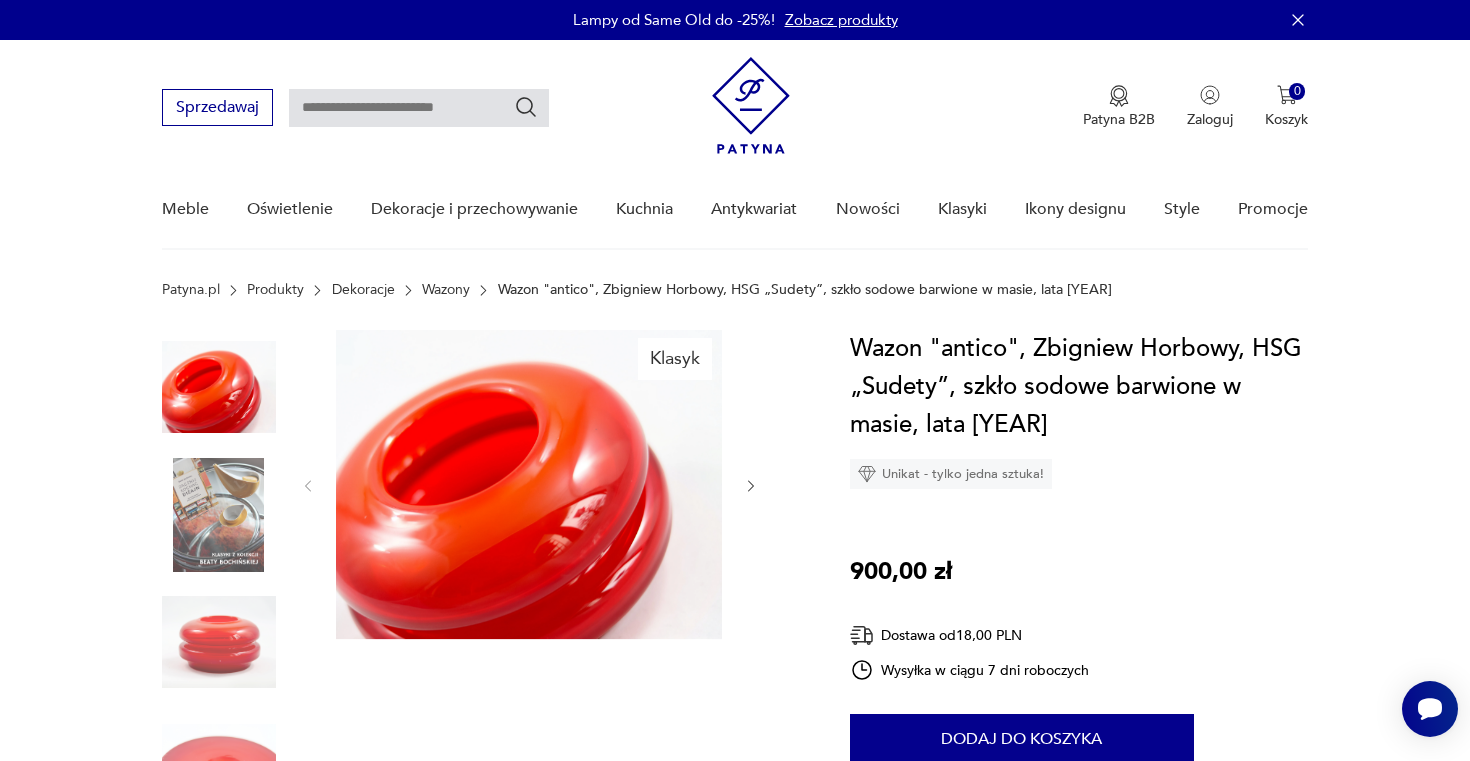 click at bounding box center (0, 0) 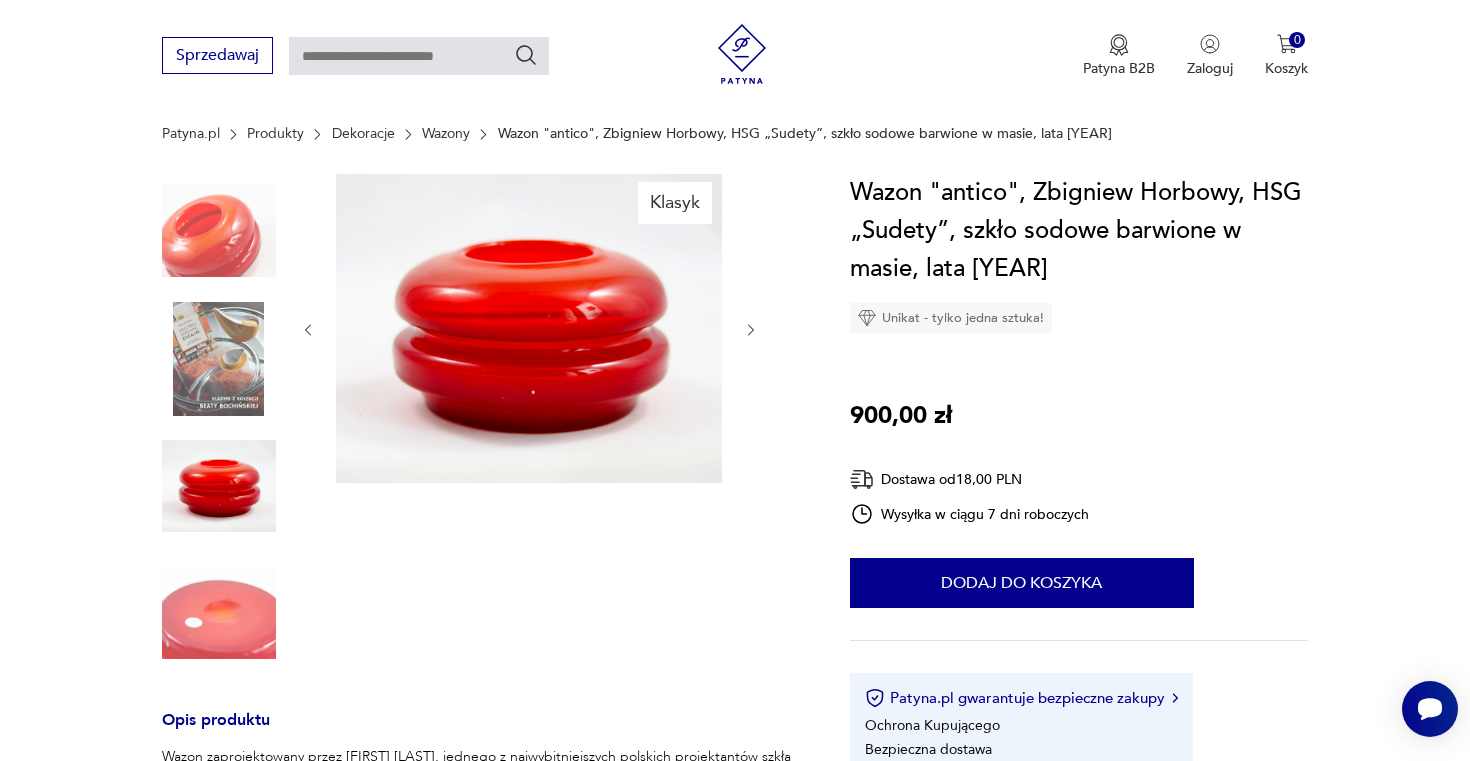 scroll, scrollTop: 196, scrollLeft: 0, axis: vertical 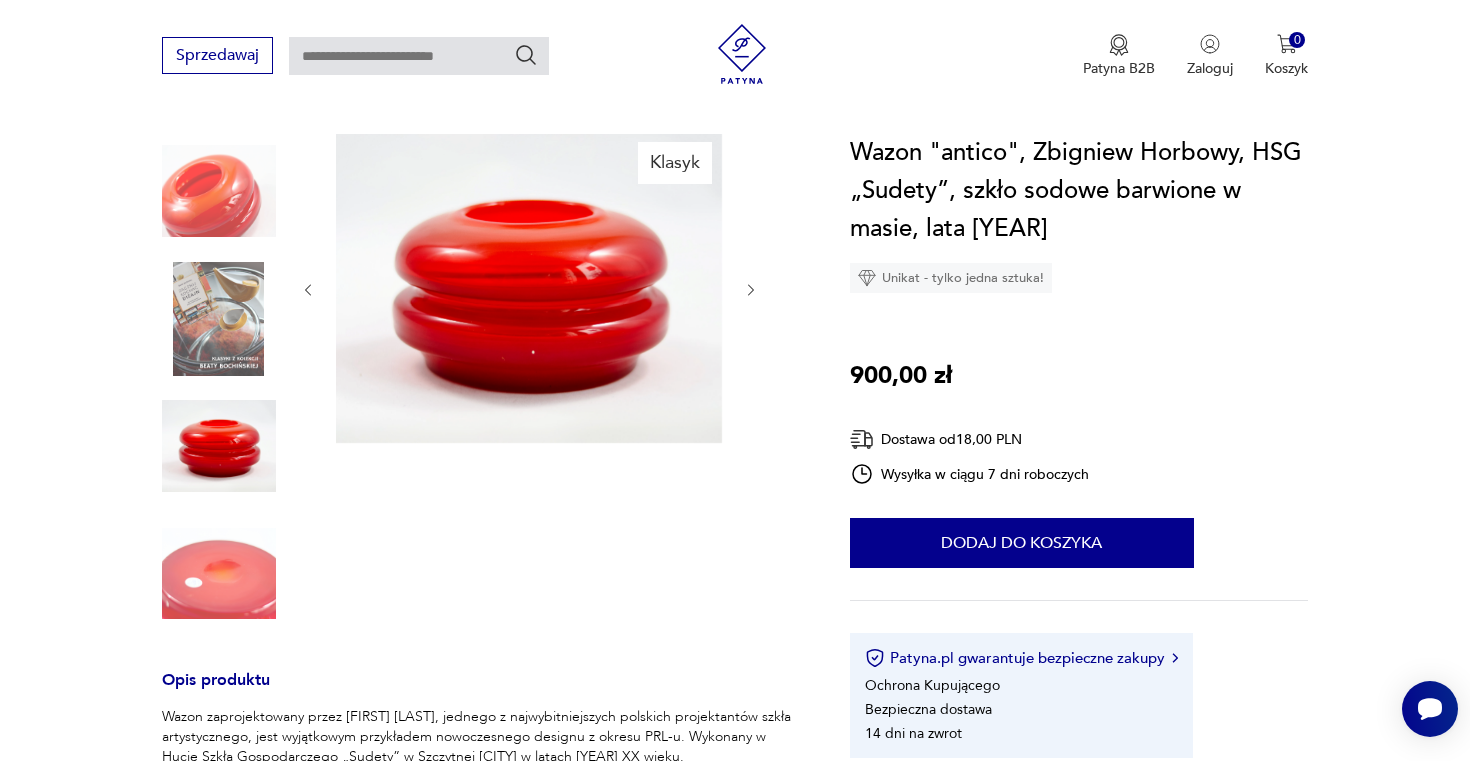 click at bounding box center [0, 0] 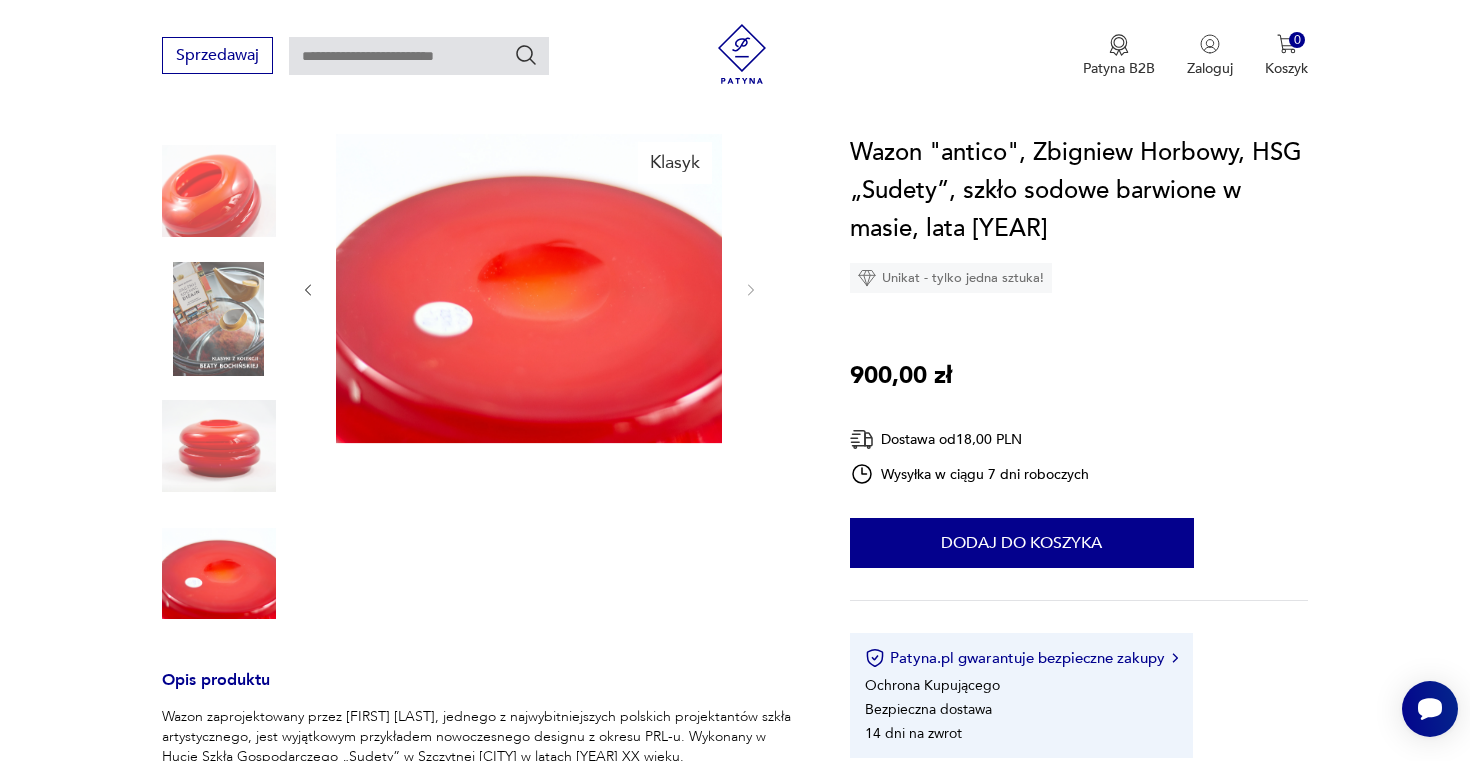 click at bounding box center [219, 319] 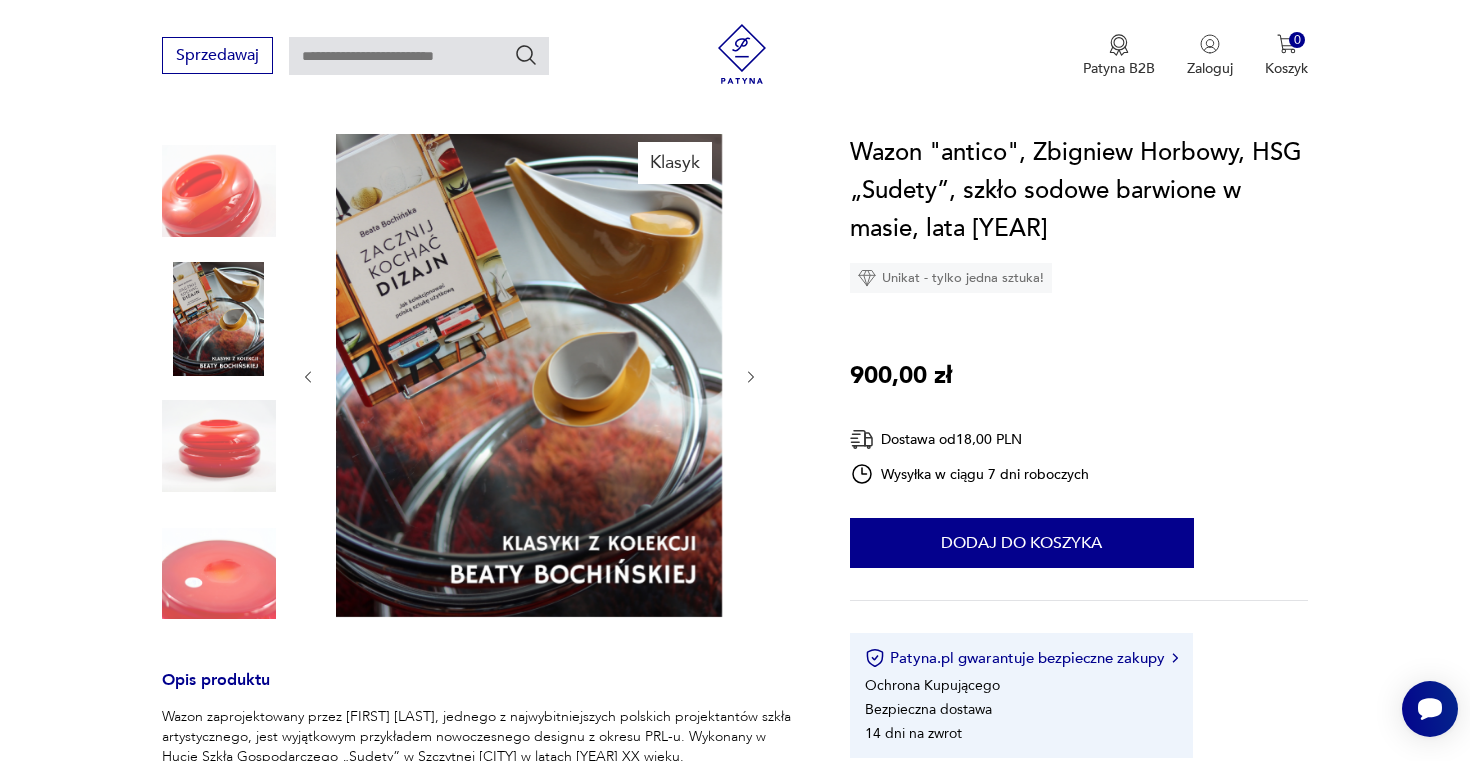 click at bounding box center [0, 0] 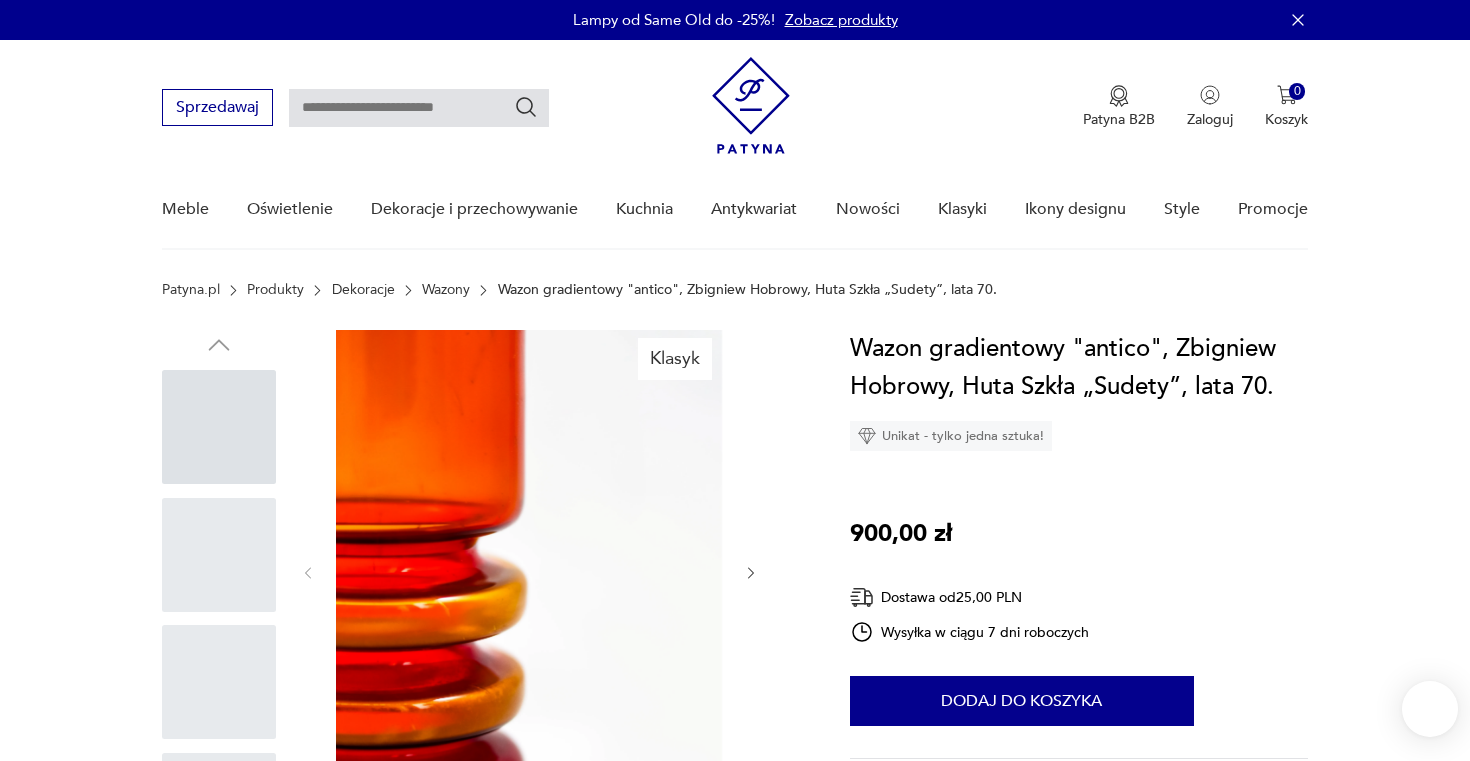 scroll, scrollTop: 0, scrollLeft: 0, axis: both 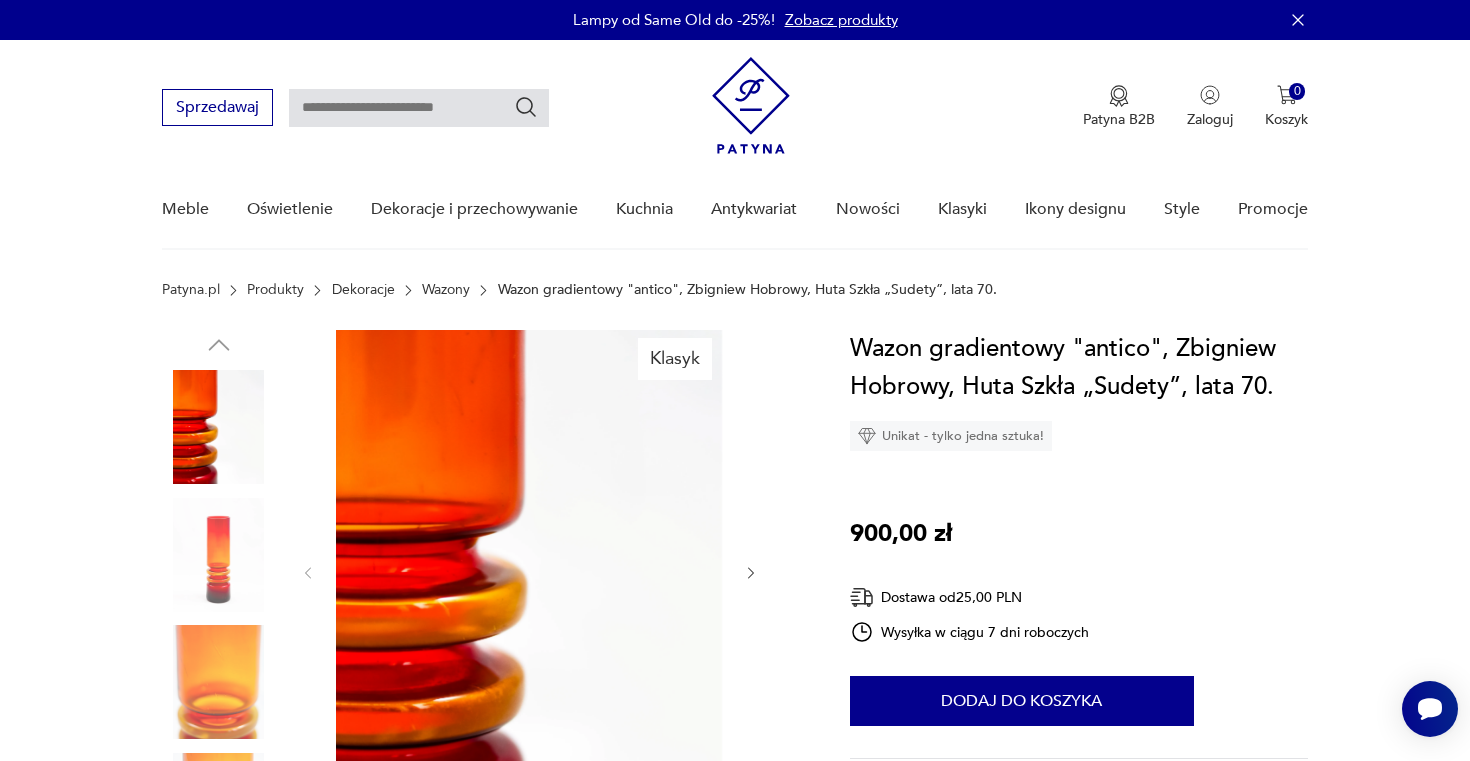 click at bounding box center (219, 555) 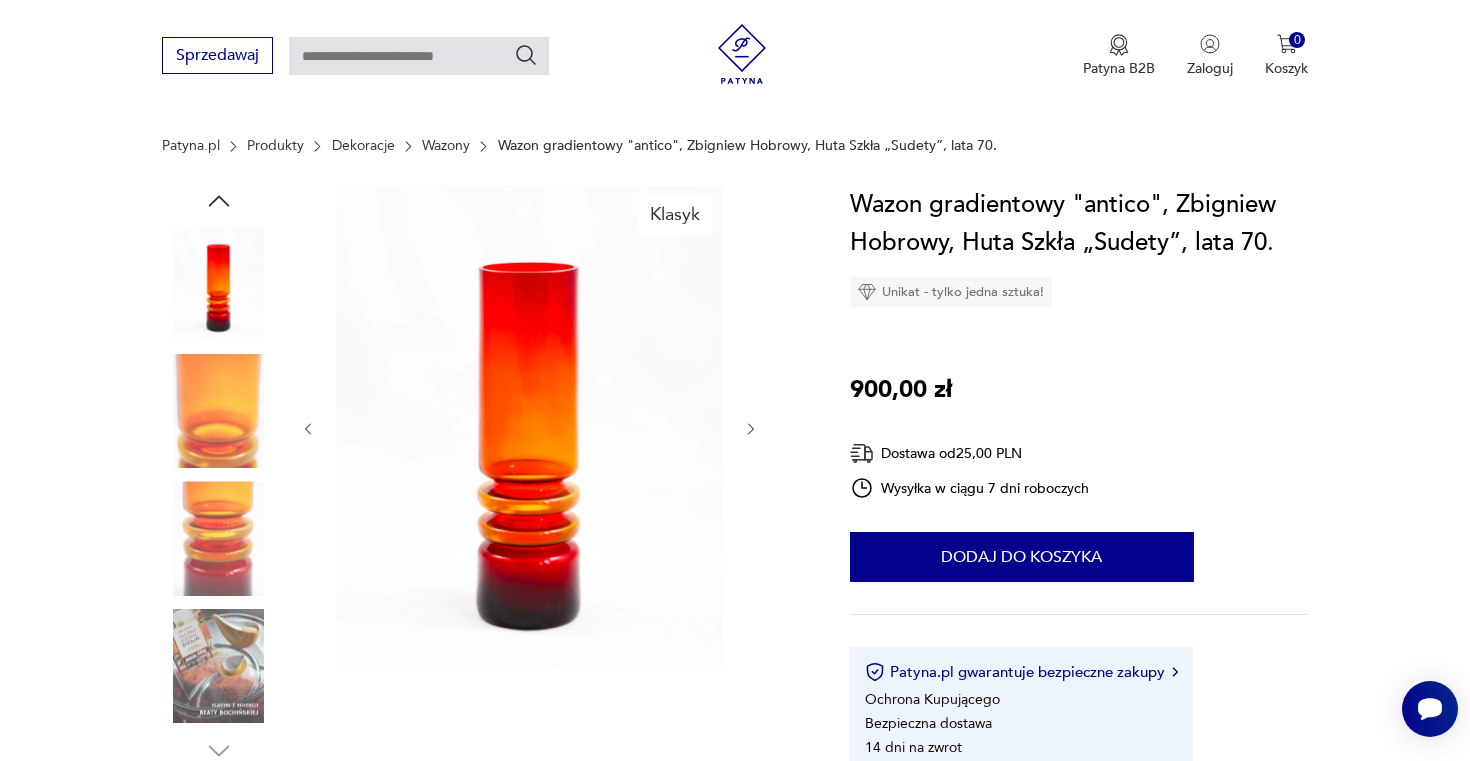 scroll, scrollTop: 196, scrollLeft: 0, axis: vertical 